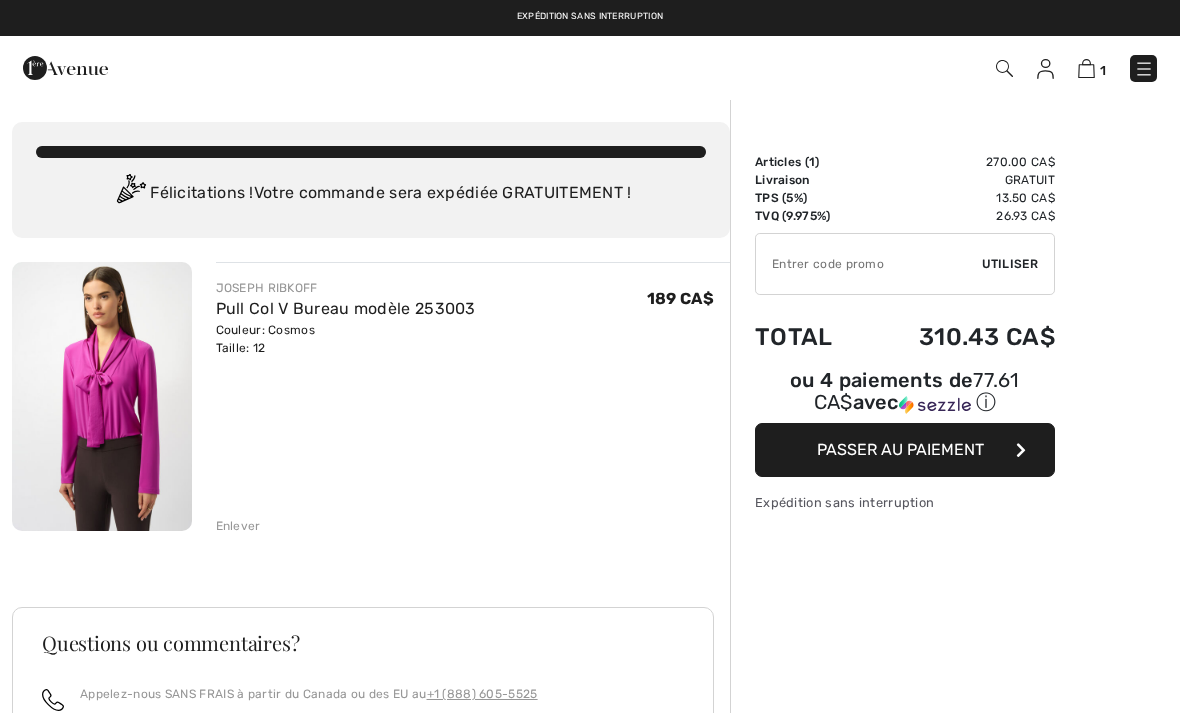 scroll, scrollTop: 0, scrollLeft: 0, axis: both 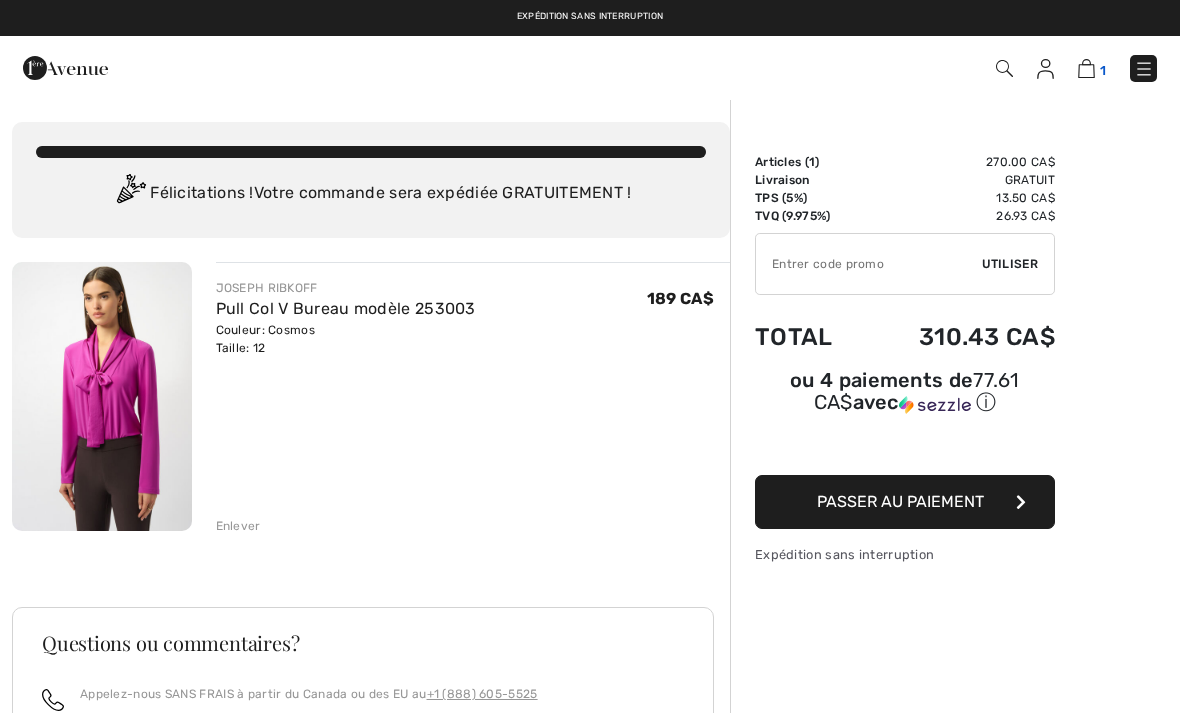 click at bounding box center (1086, 68) 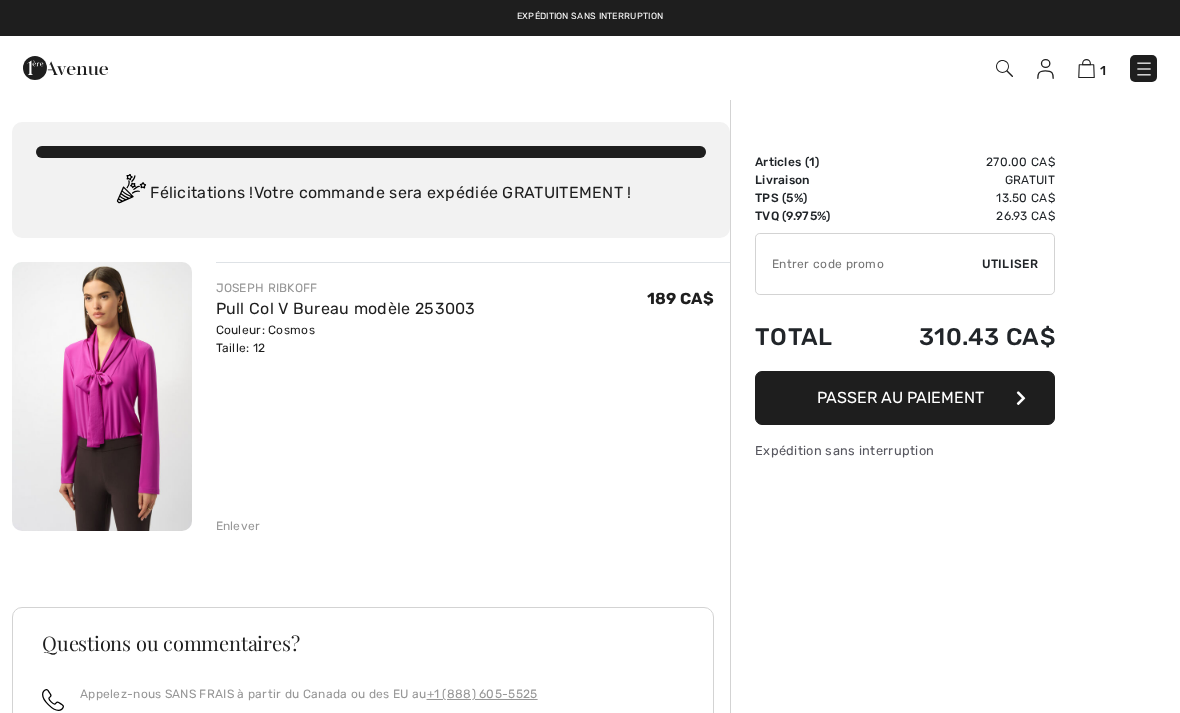scroll, scrollTop: 0, scrollLeft: 0, axis: both 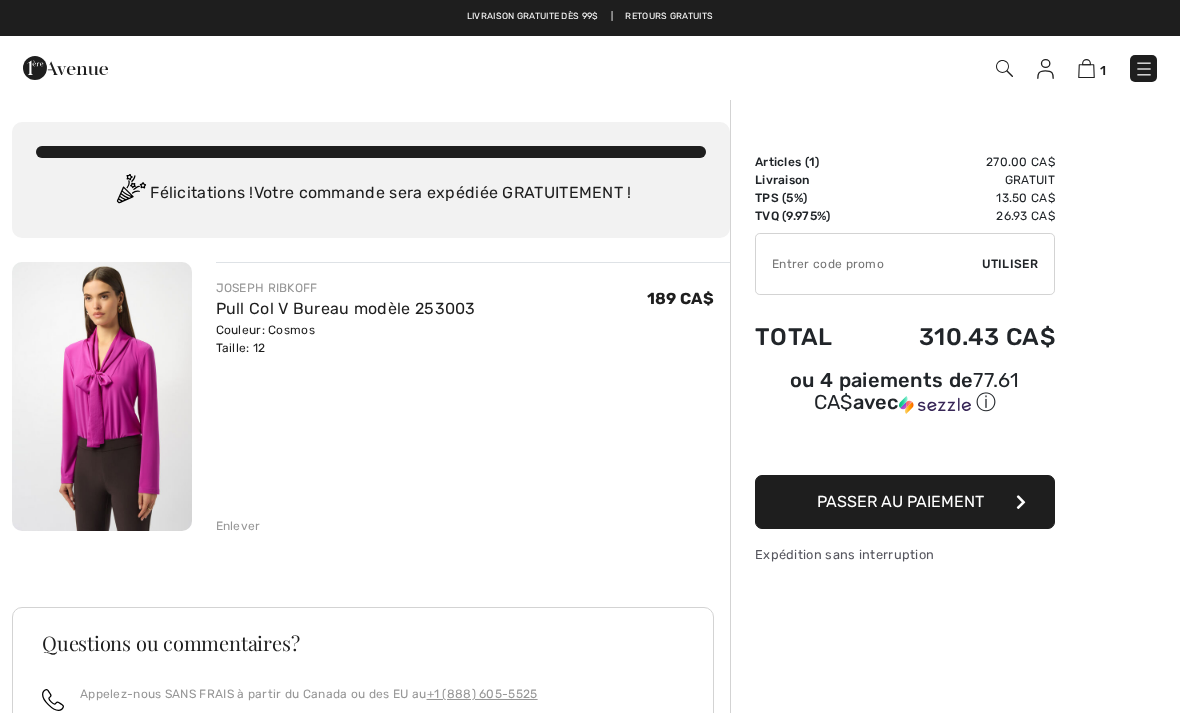 click at bounding box center [65, 68] 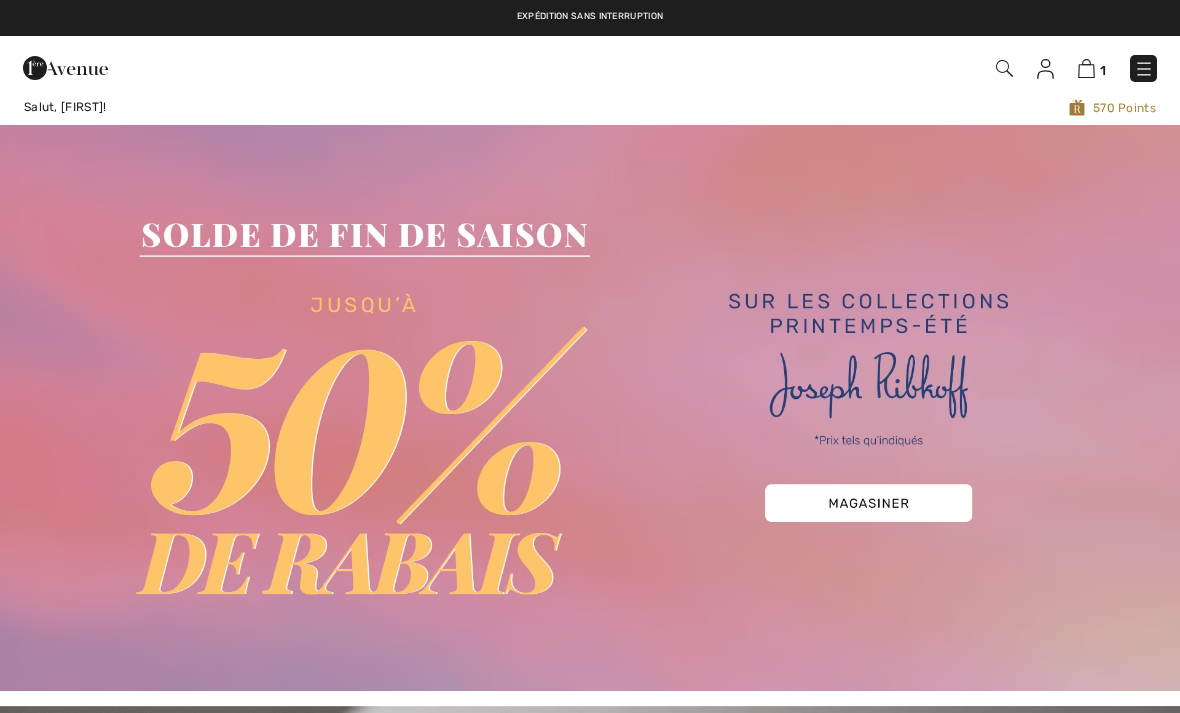 scroll, scrollTop: 0, scrollLeft: 0, axis: both 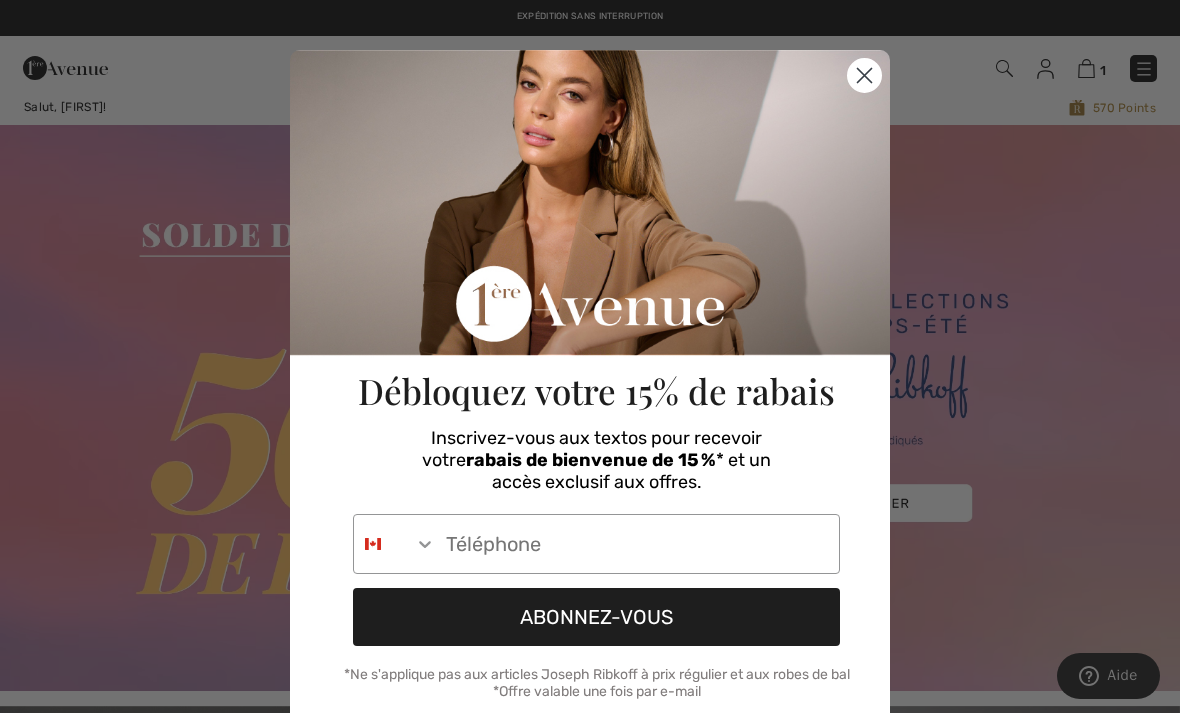 click 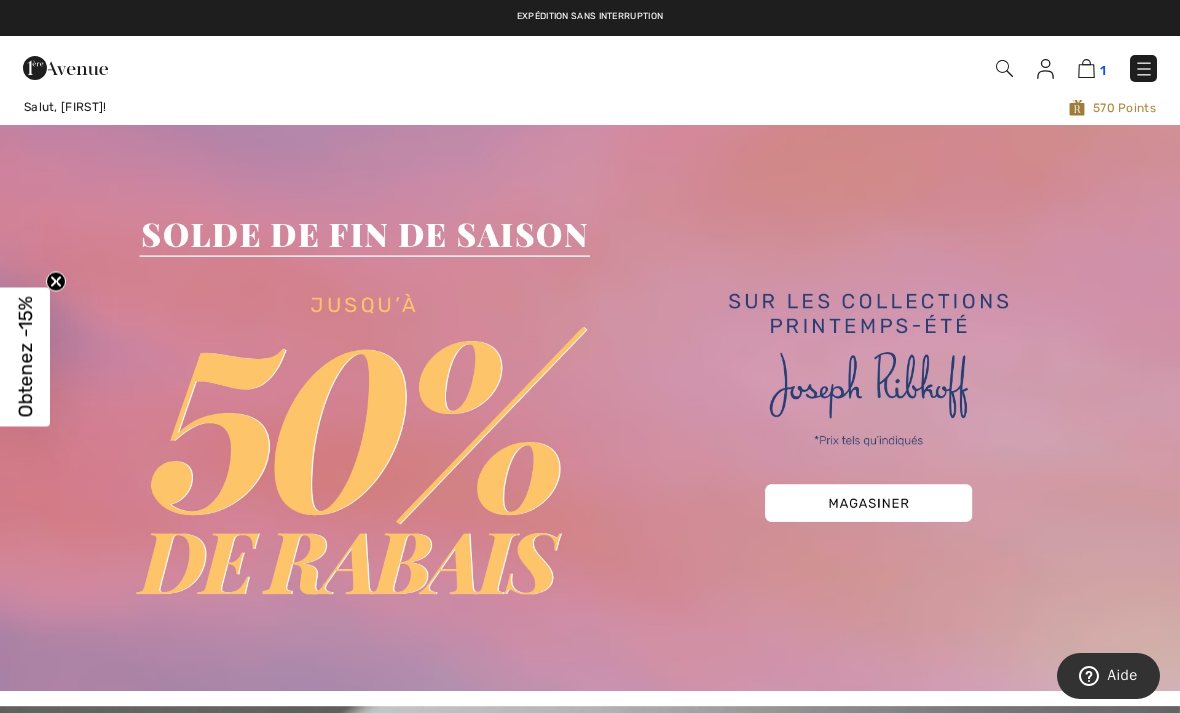 click at bounding box center (1086, 68) 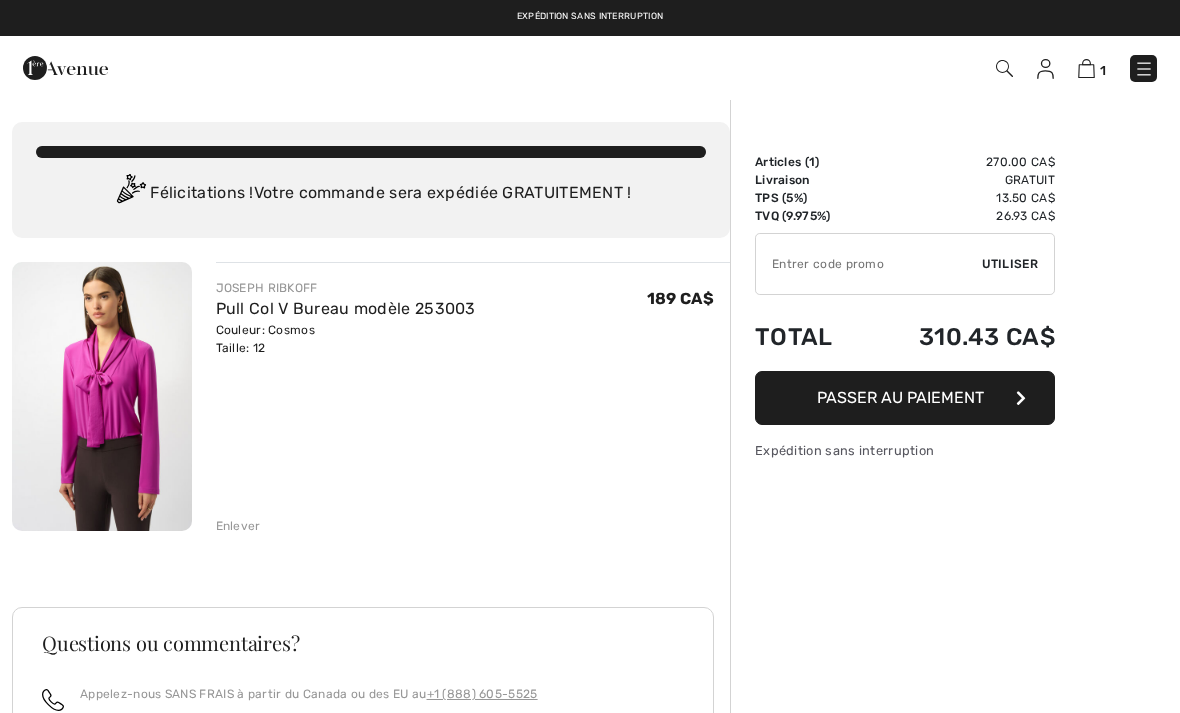 scroll, scrollTop: 0, scrollLeft: 0, axis: both 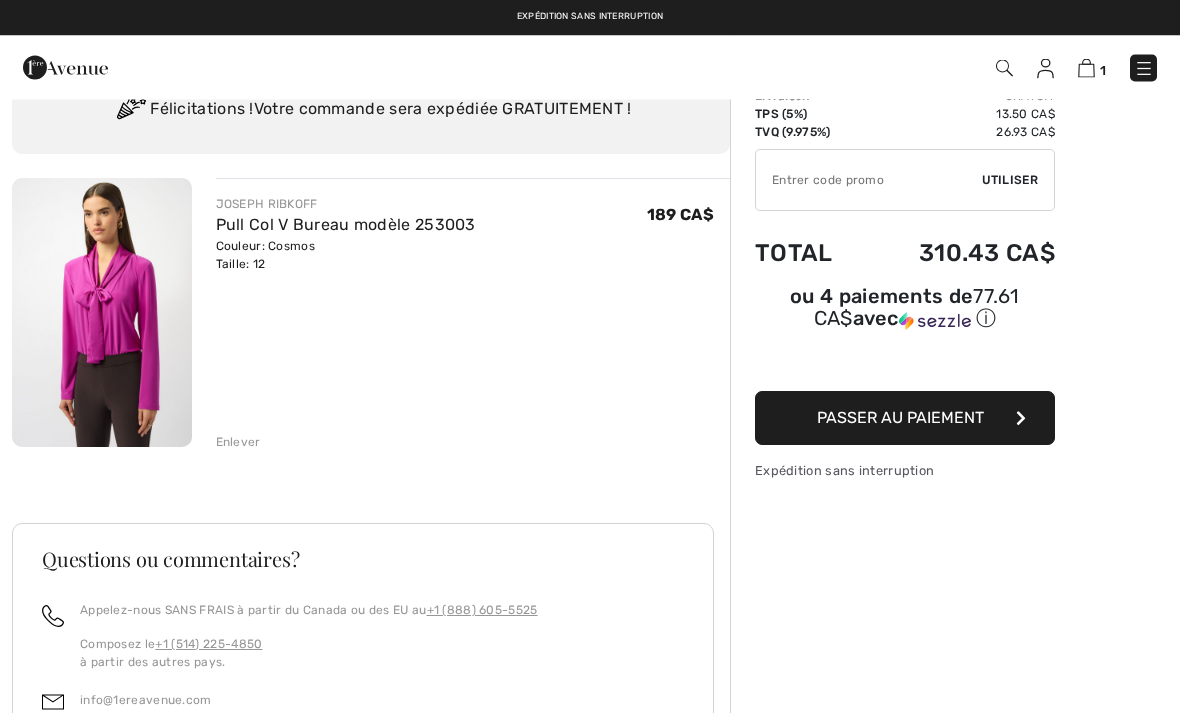 click on "Enlever" at bounding box center [238, 443] 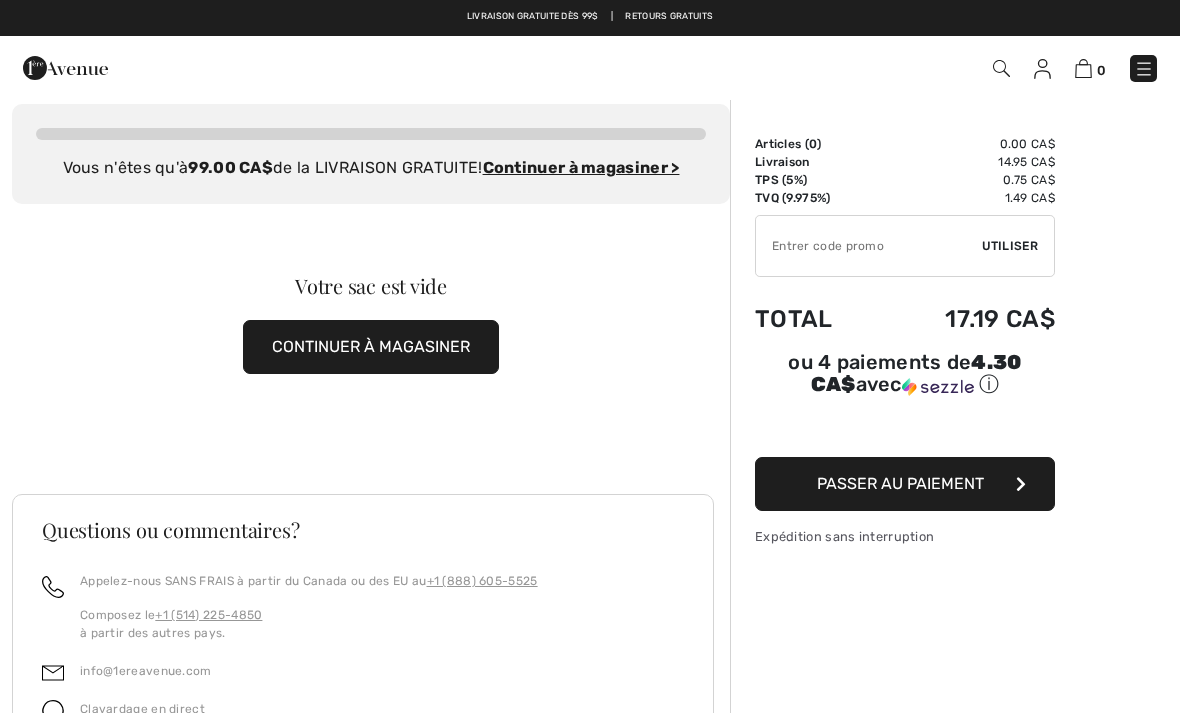 scroll, scrollTop: 0, scrollLeft: 0, axis: both 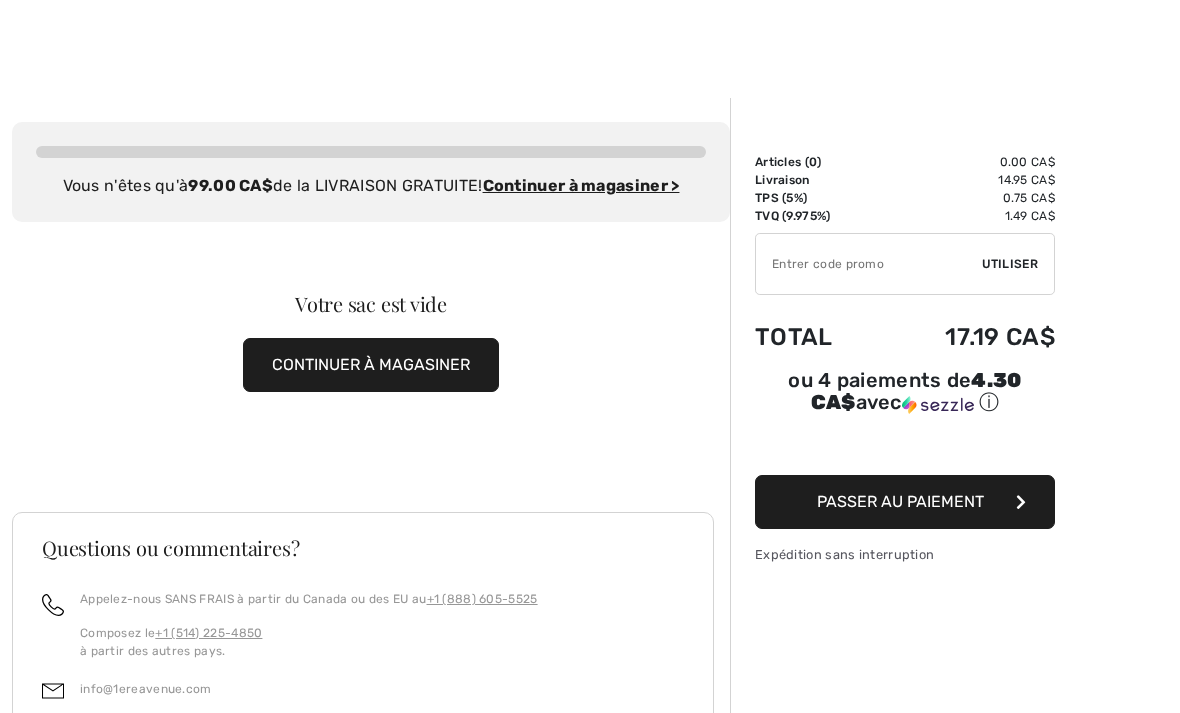 click on "CONTINUER À MAGASINER" at bounding box center [371, 365] 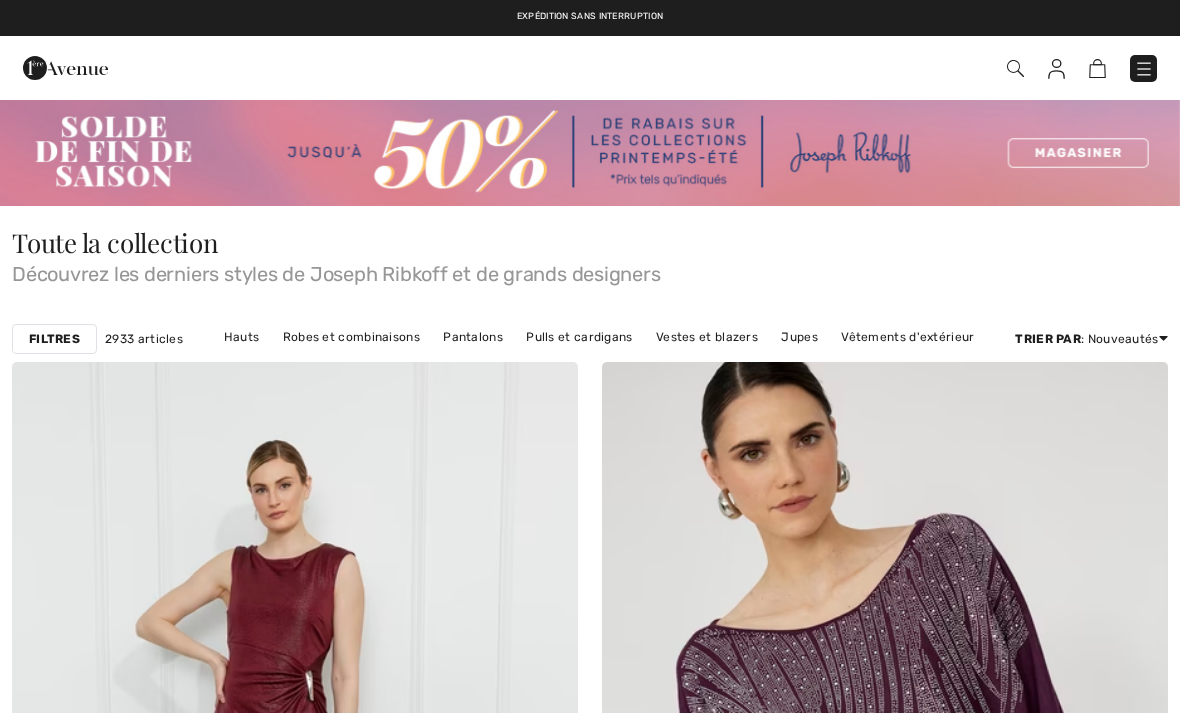 scroll, scrollTop: 0, scrollLeft: 0, axis: both 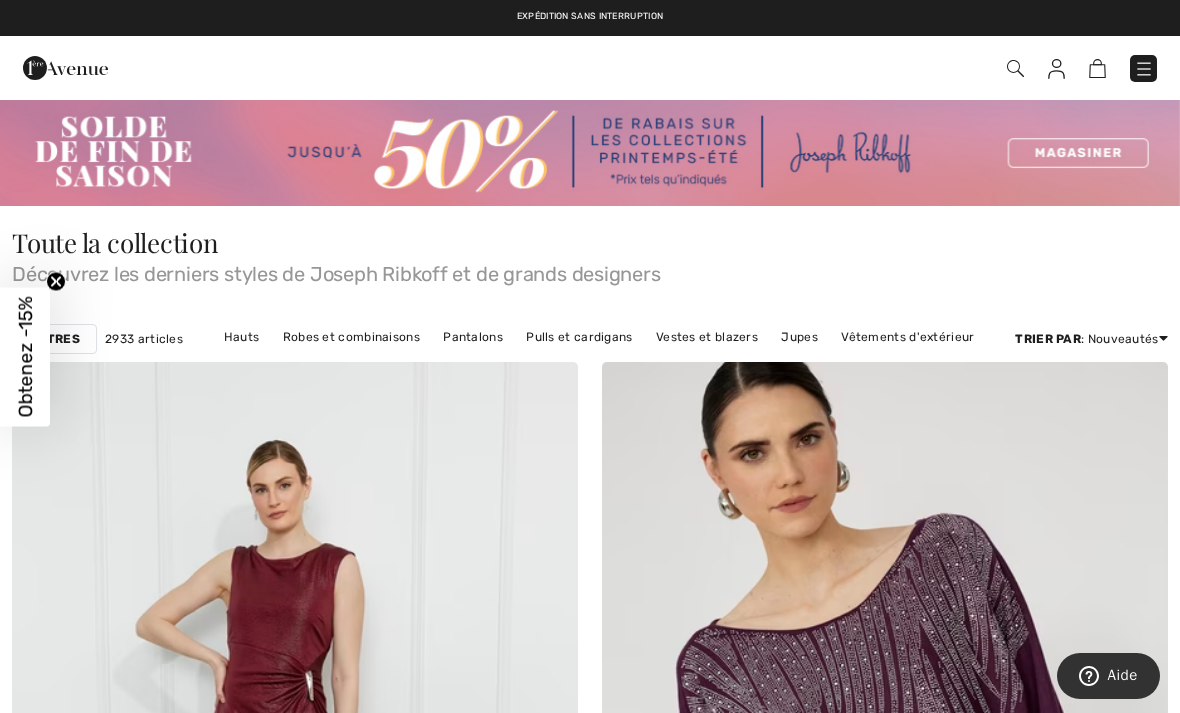 click at bounding box center (1056, 69) 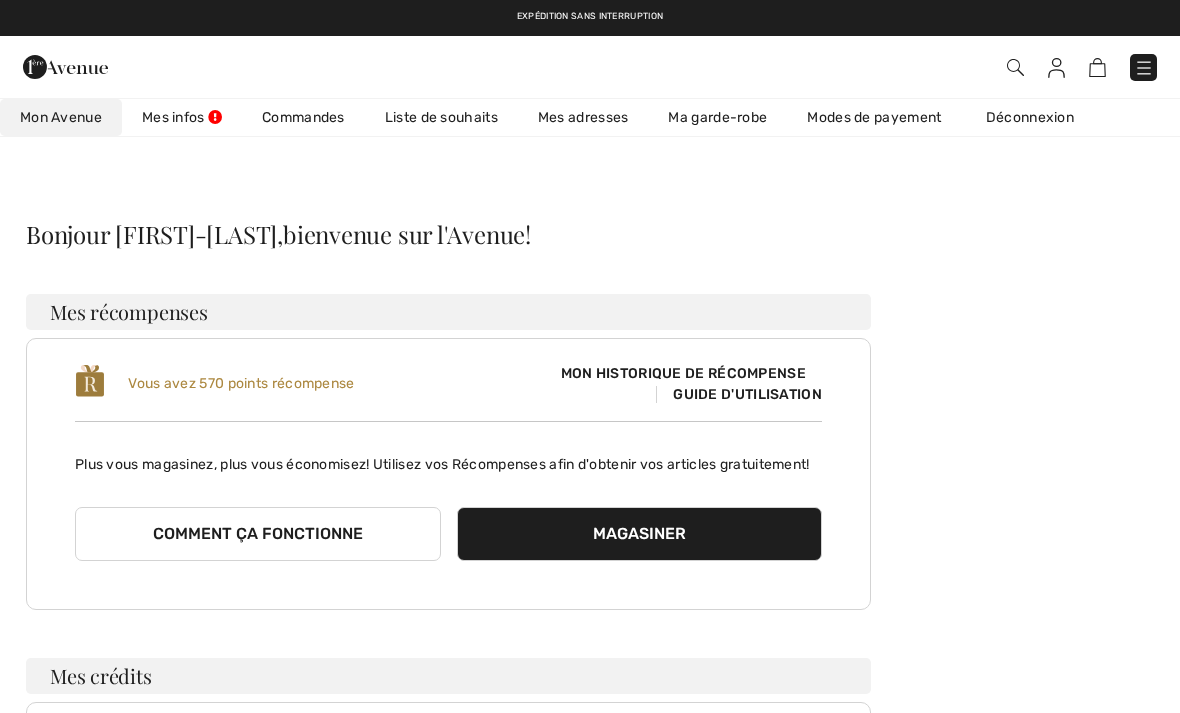 scroll, scrollTop: 0, scrollLeft: 0, axis: both 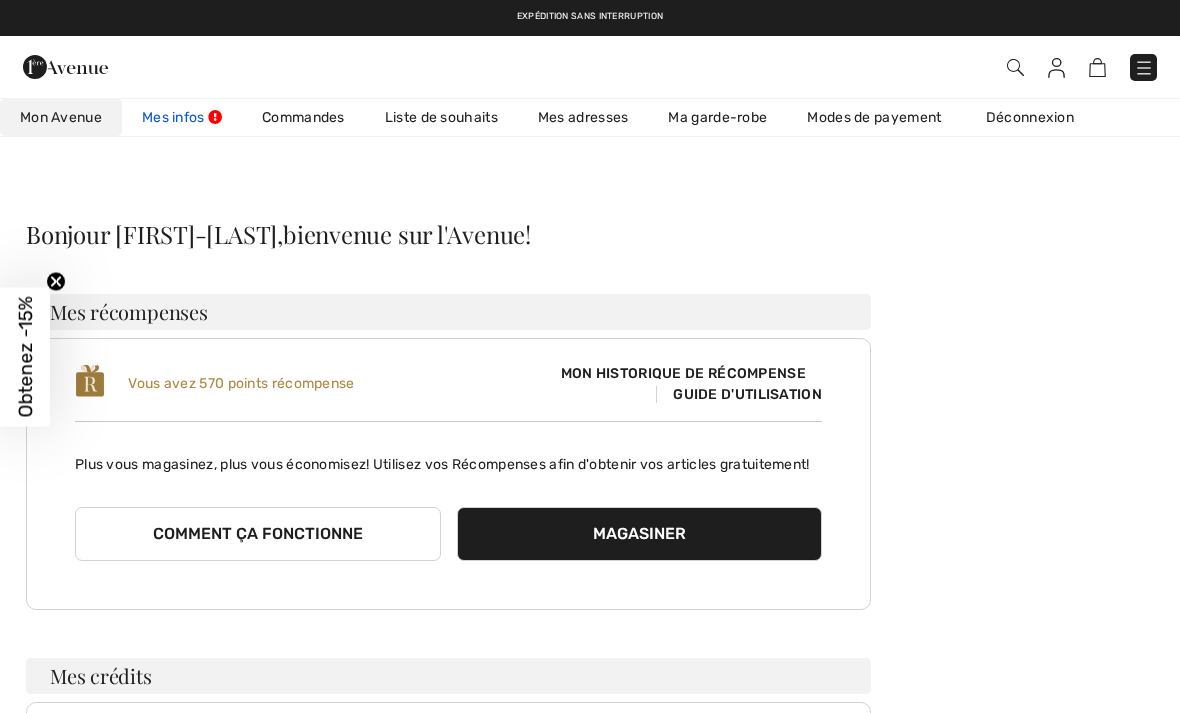 click on "Mes infos" at bounding box center [182, 117] 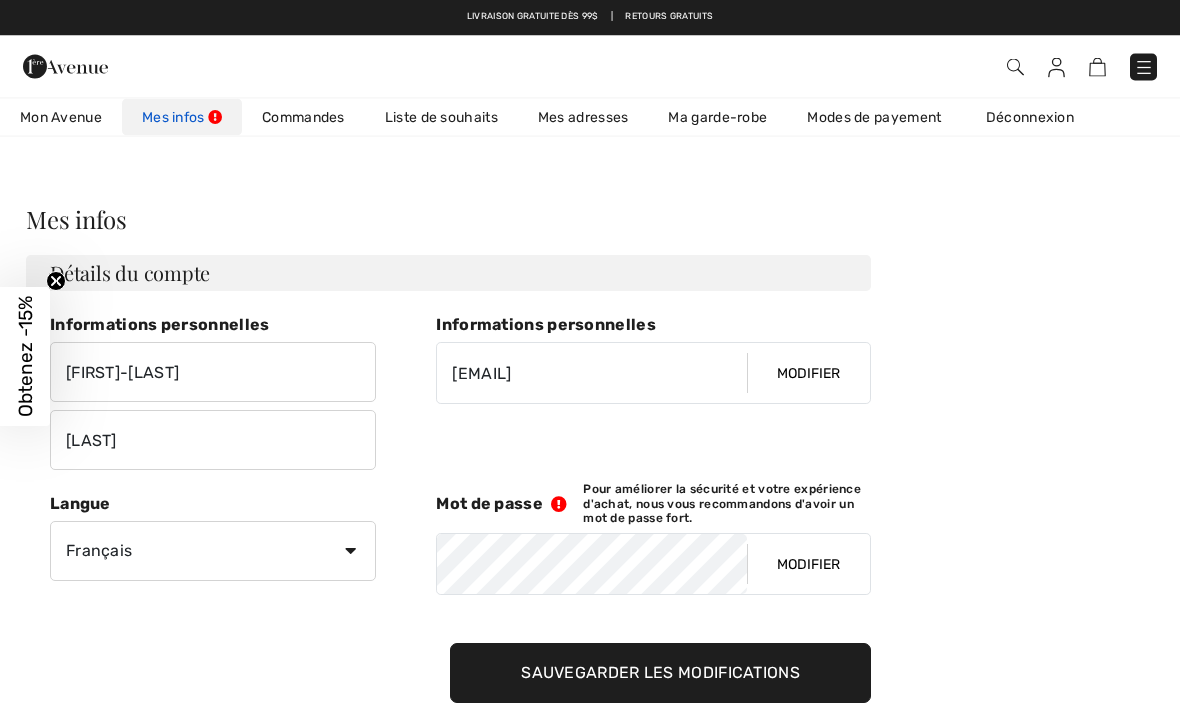 scroll, scrollTop: 0, scrollLeft: 0, axis: both 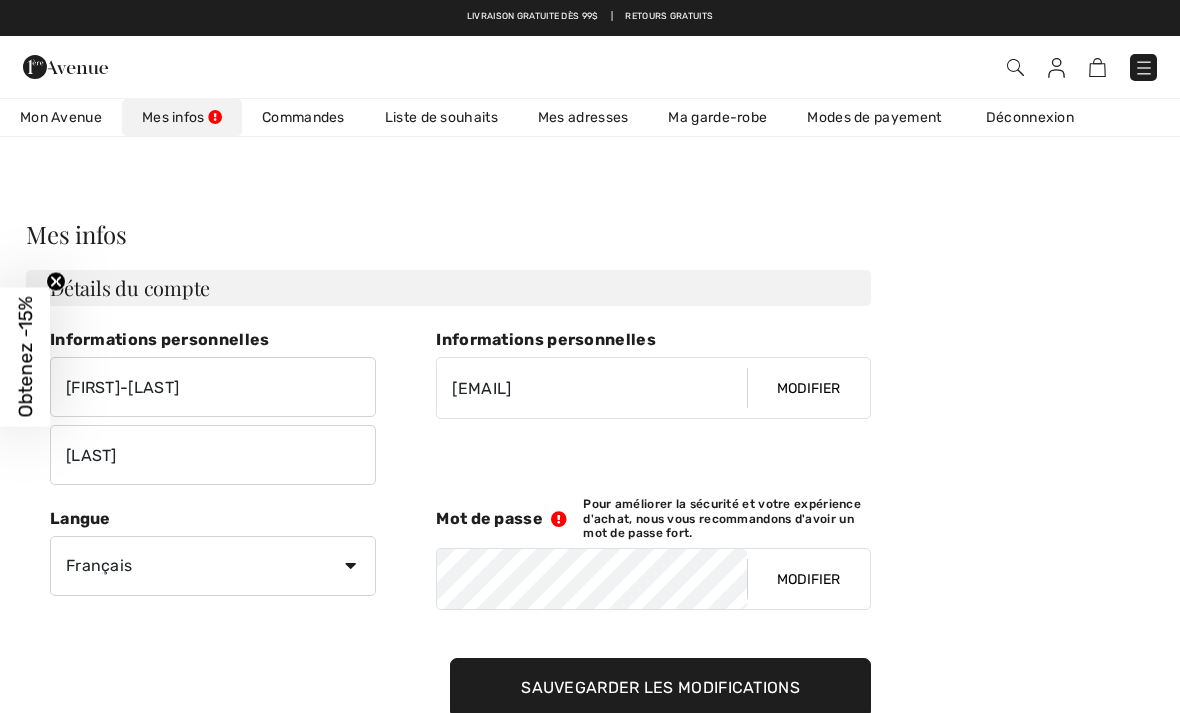 click on "Liste de souhaits" at bounding box center (441, 117) 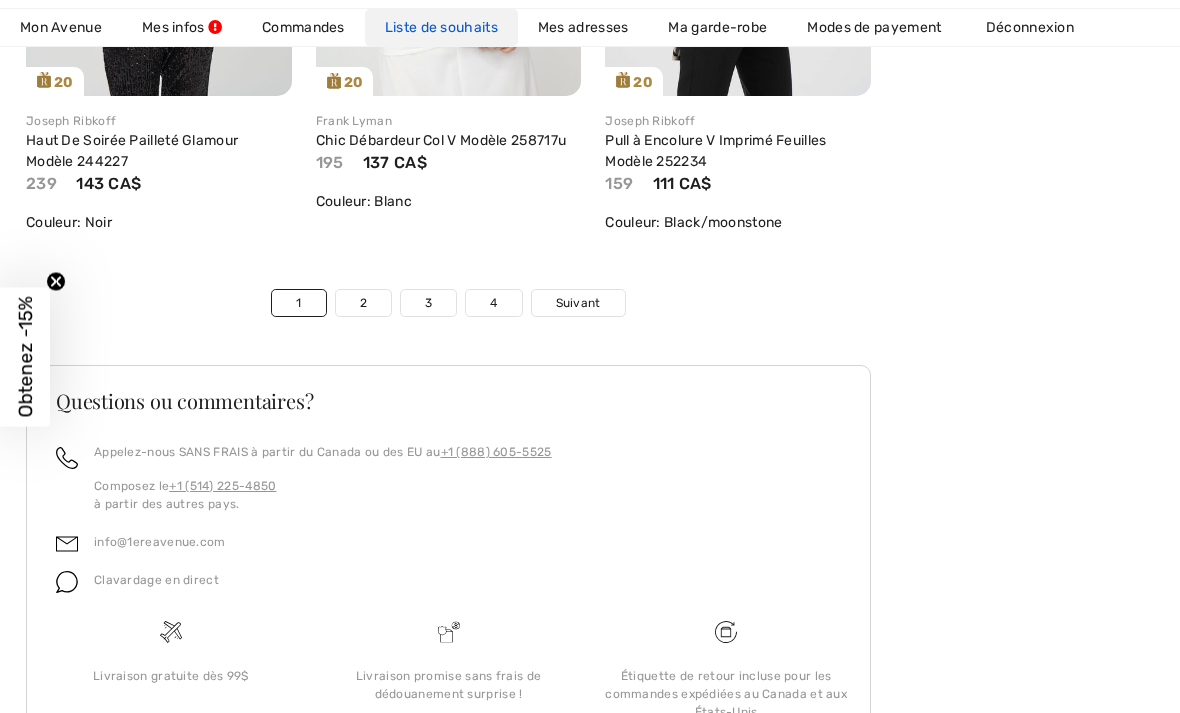 scroll, scrollTop: 7255, scrollLeft: 0, axis: vertical 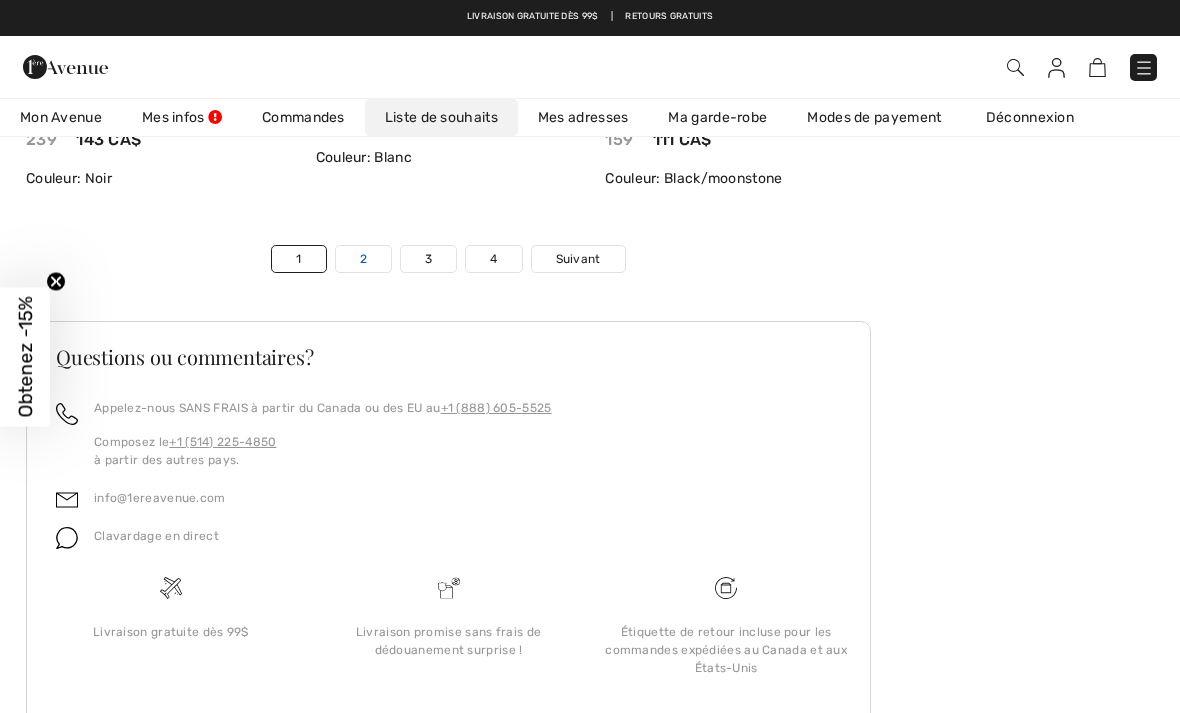 click on "2" at bounding box center [363, 259] 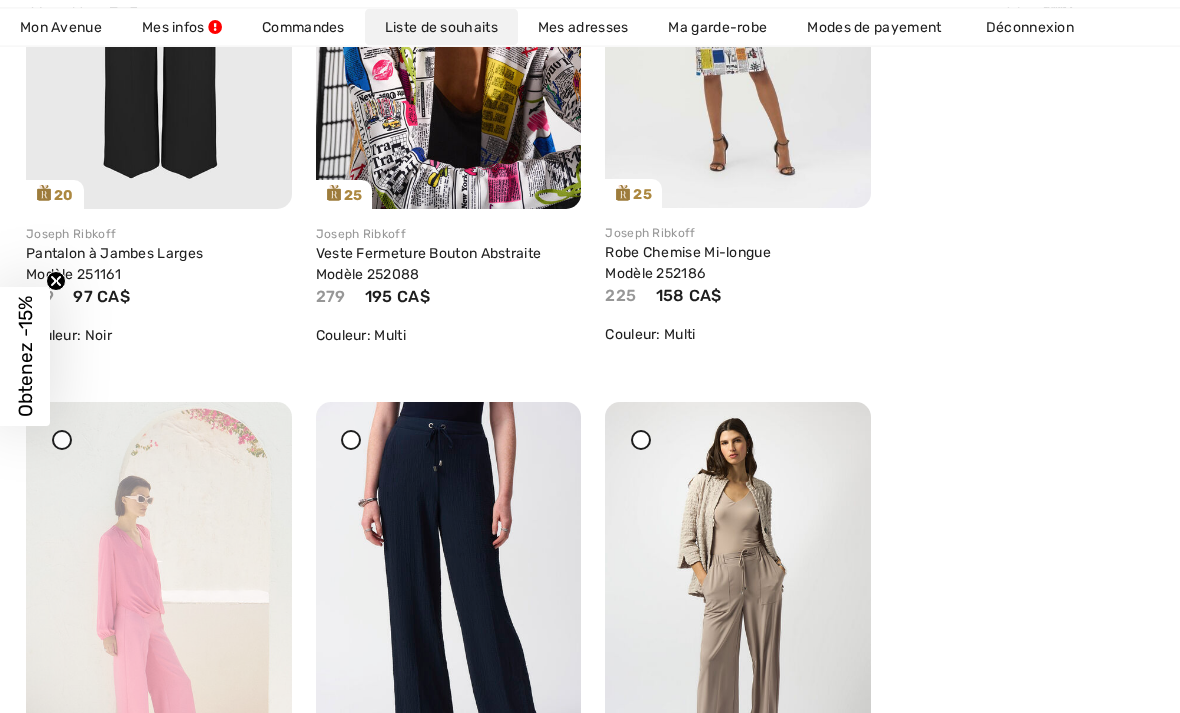 scroll, scrollTop: 3576, scrollLeft: 0, axis: vertical 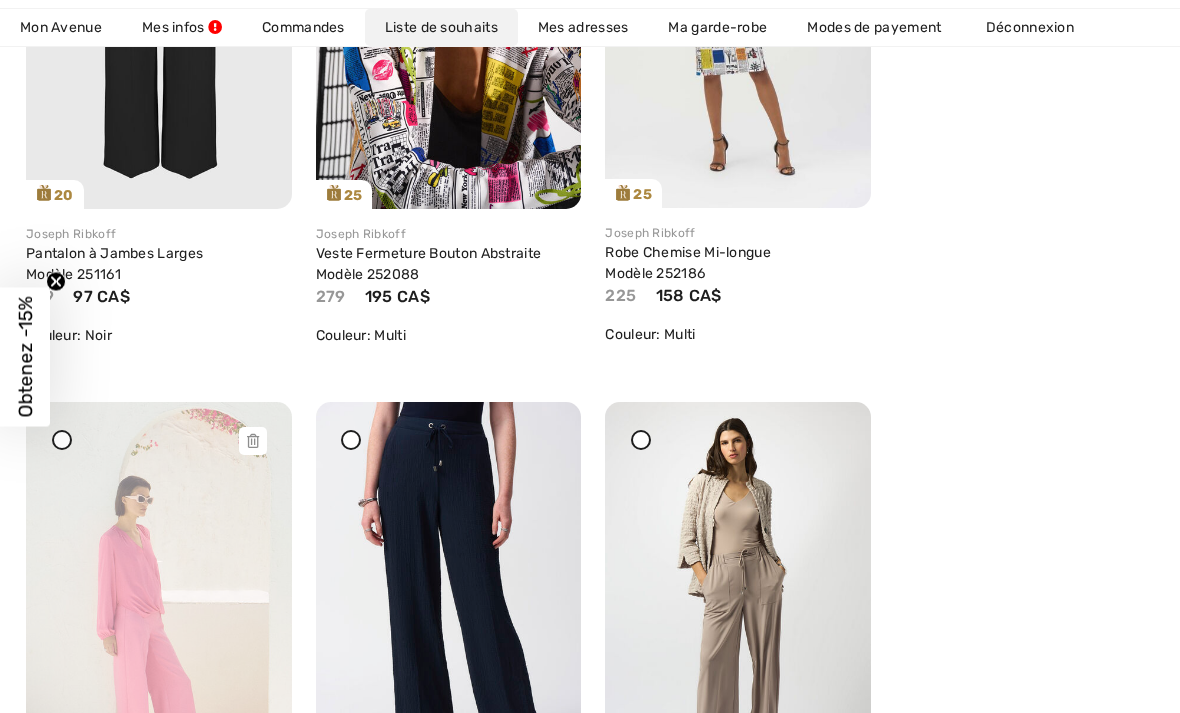click at bounding box center (159, 601) 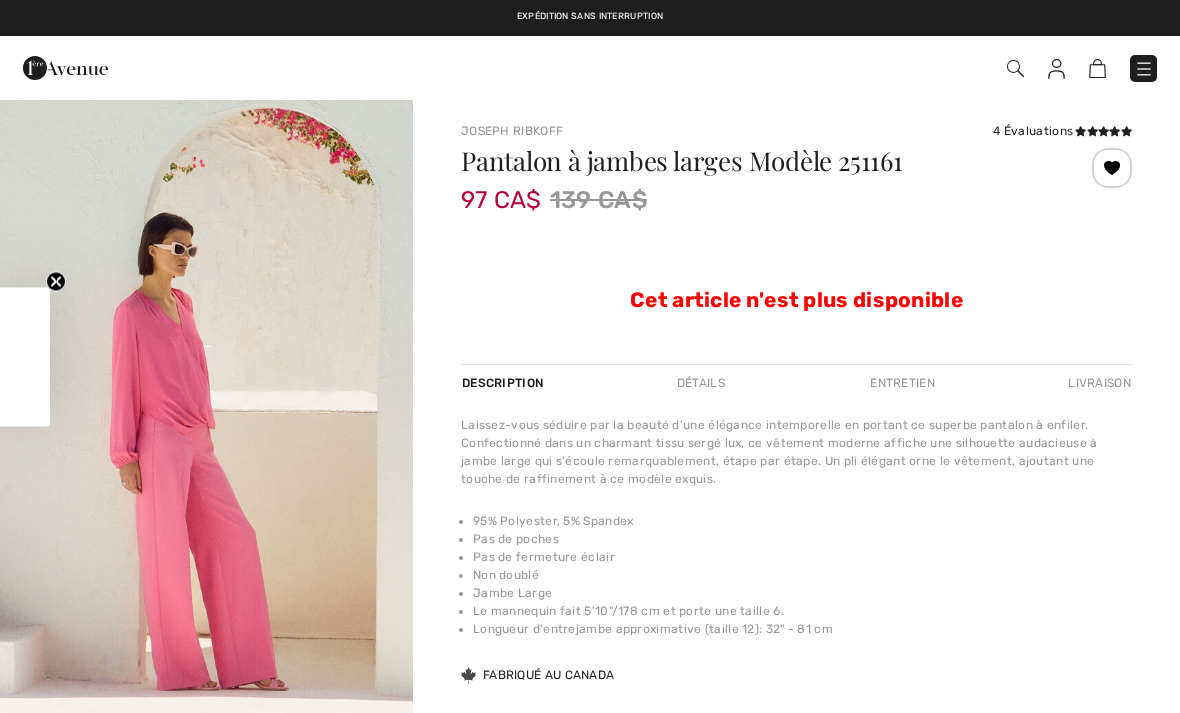 scroll, scrollTop: 307, scrollLeft: 0, axis: vertical 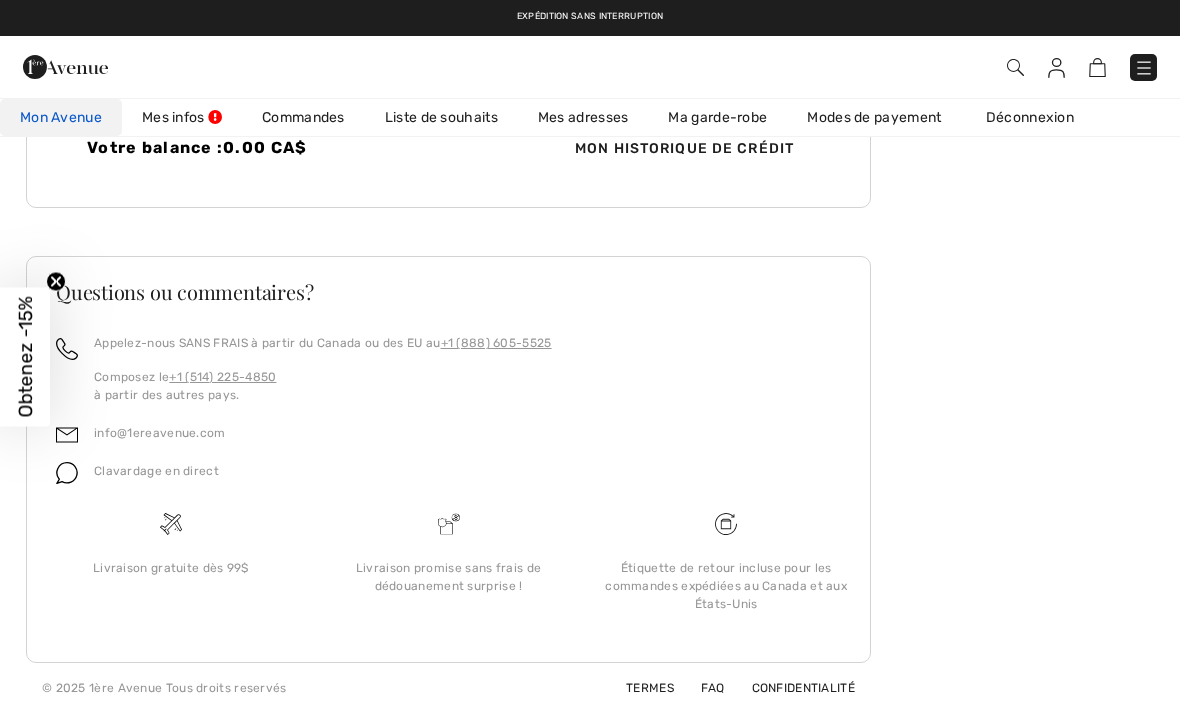 click on "Mon Avenue" at bounding box center (61, 117) 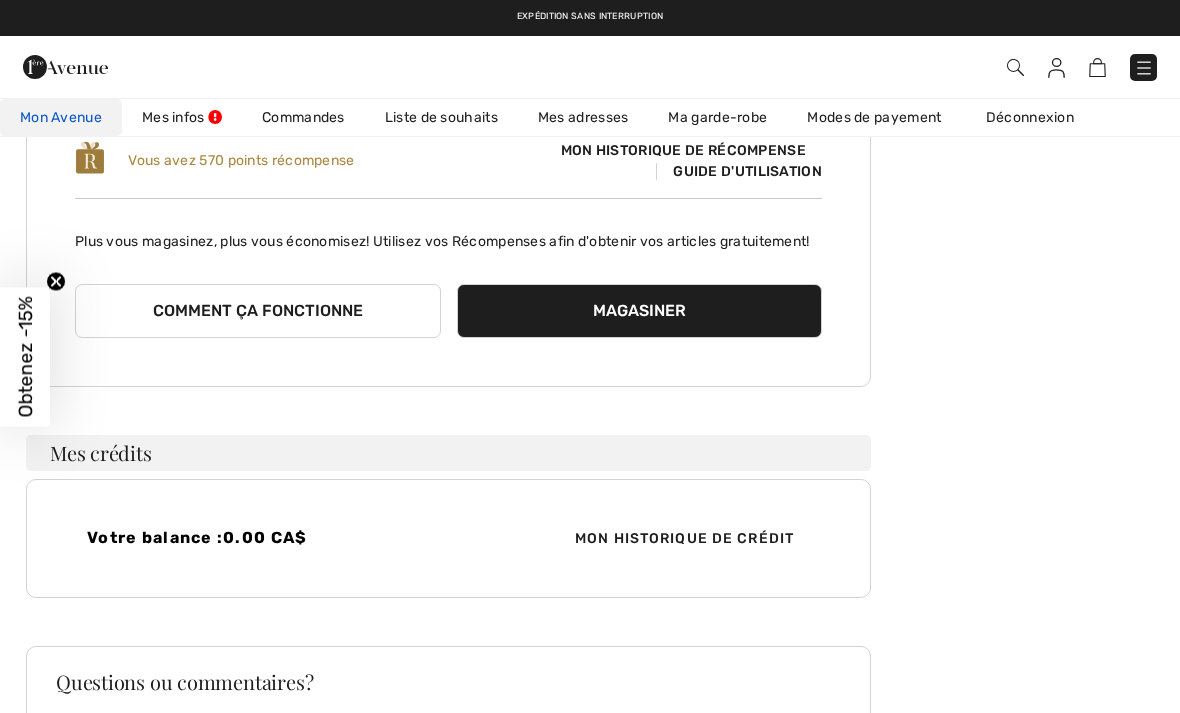 scroll, scrollTop: 1, scrollLeft: 0, axis: vertical 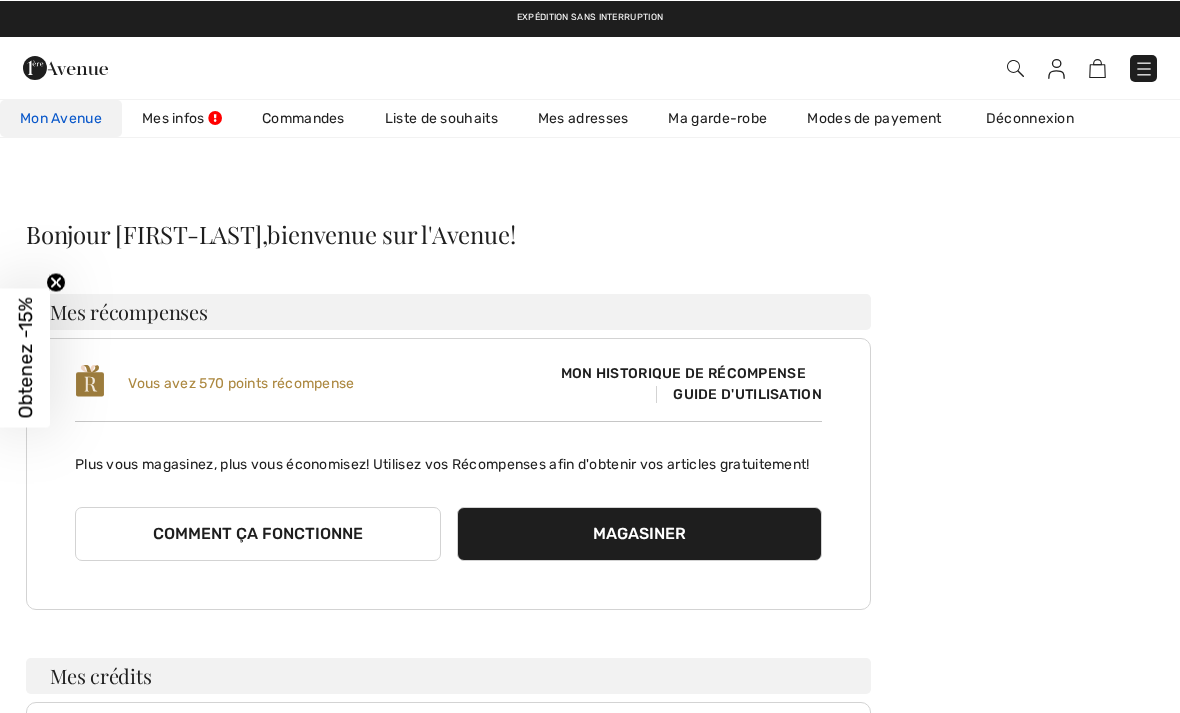 click on "Mon Avenue" at bounding box center (61, 117) 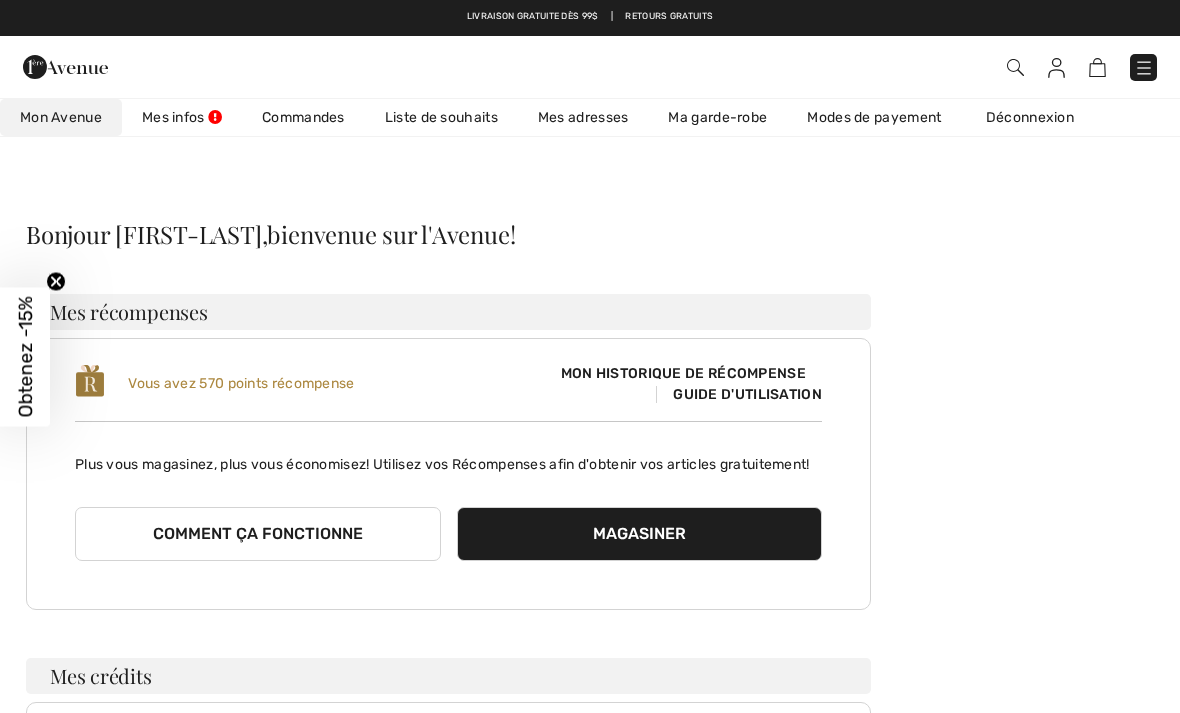 click at bounding box center (1144, 68) 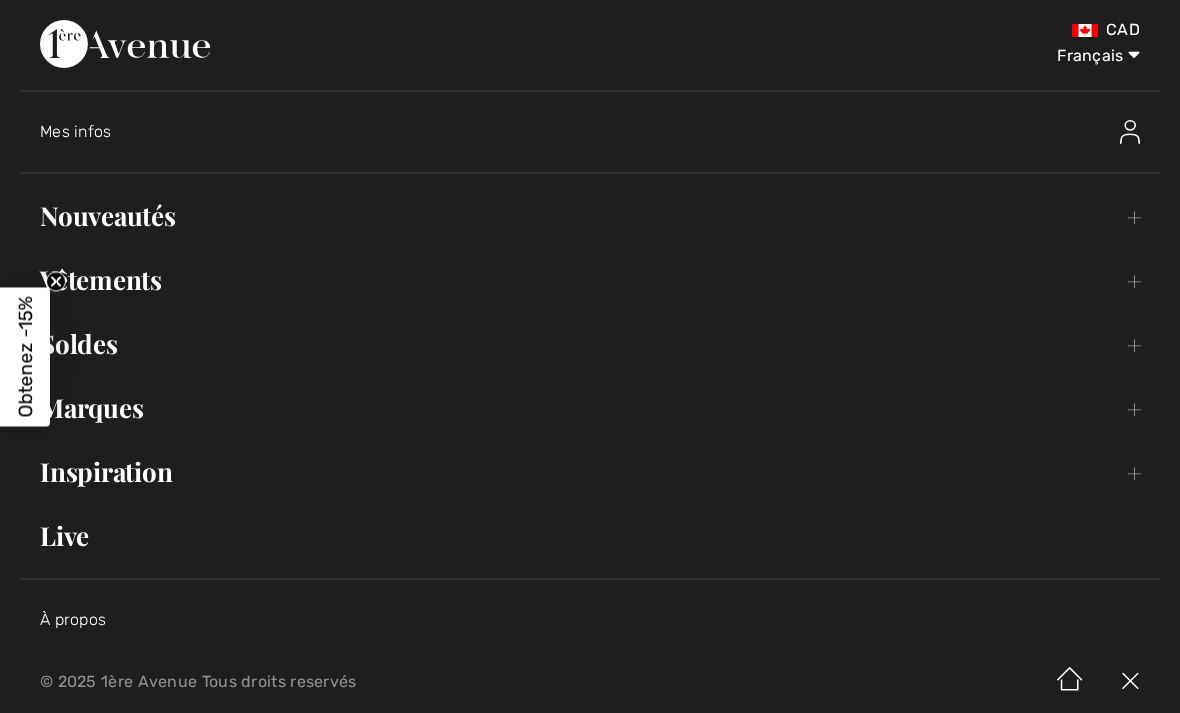 click on "Nouveautés Toggle submenu" at bounding box center (590, 216) 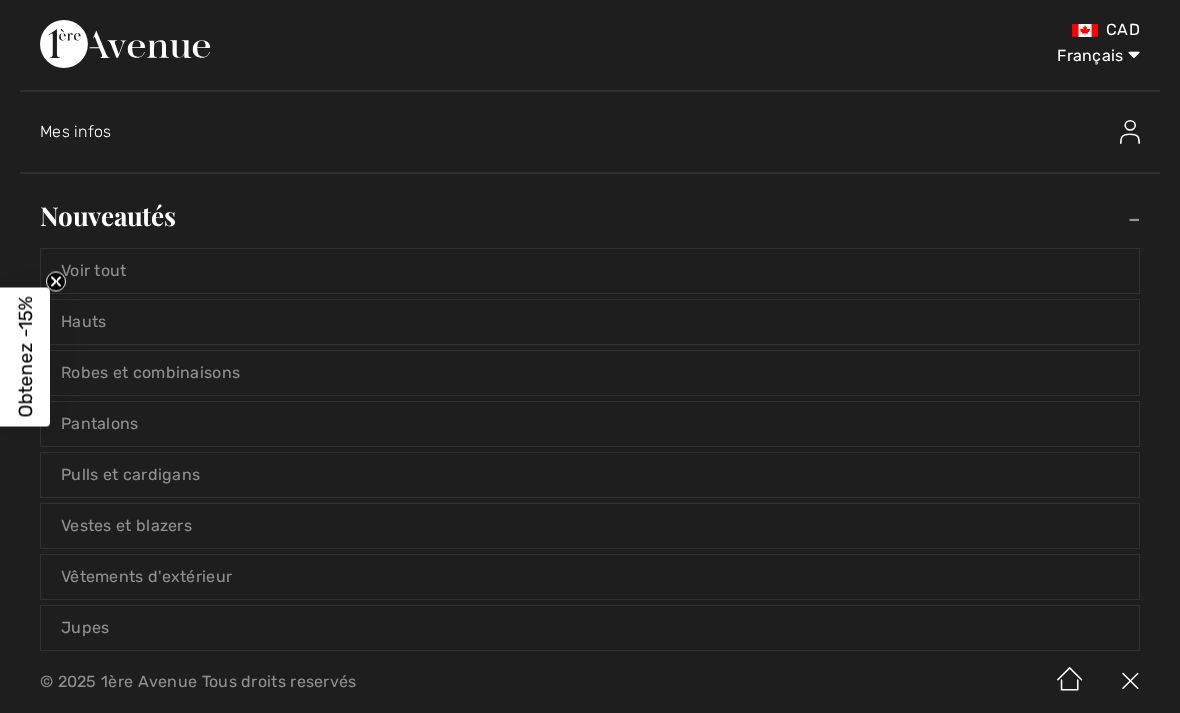 click on "Nouveautés Toggle submenu" at bounding box center [590, 216] 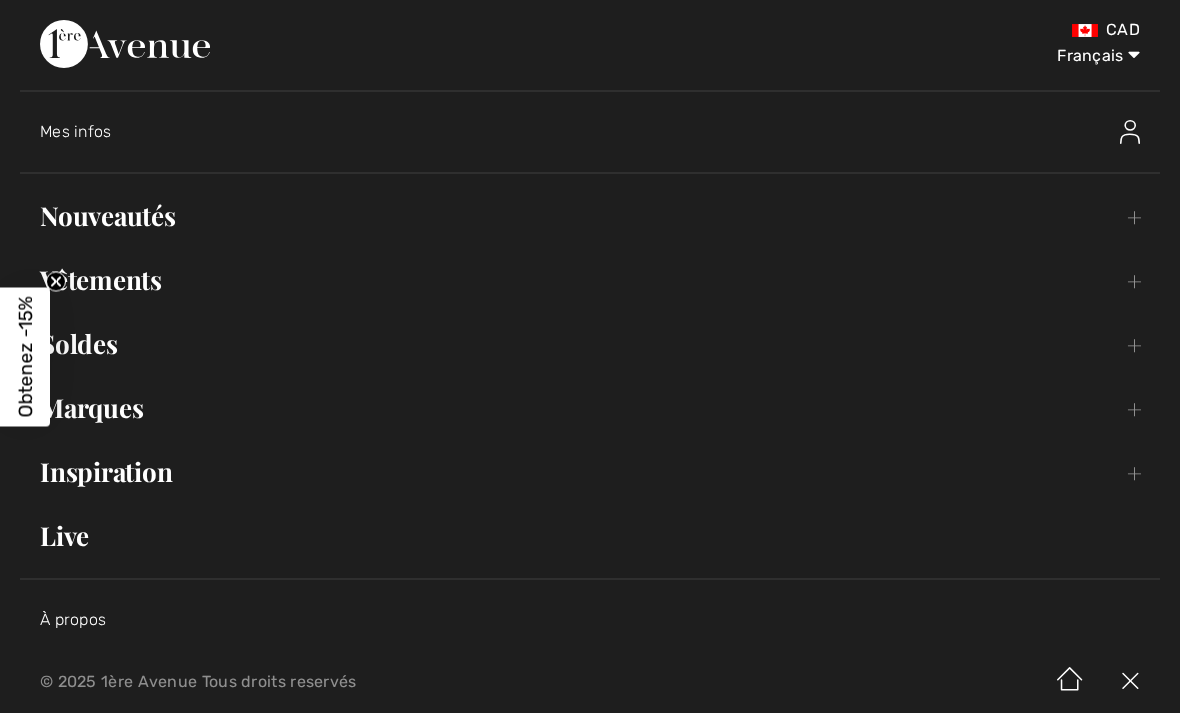 click on "Nouveautés Toggle submenu" at bounding box center [590, 216] 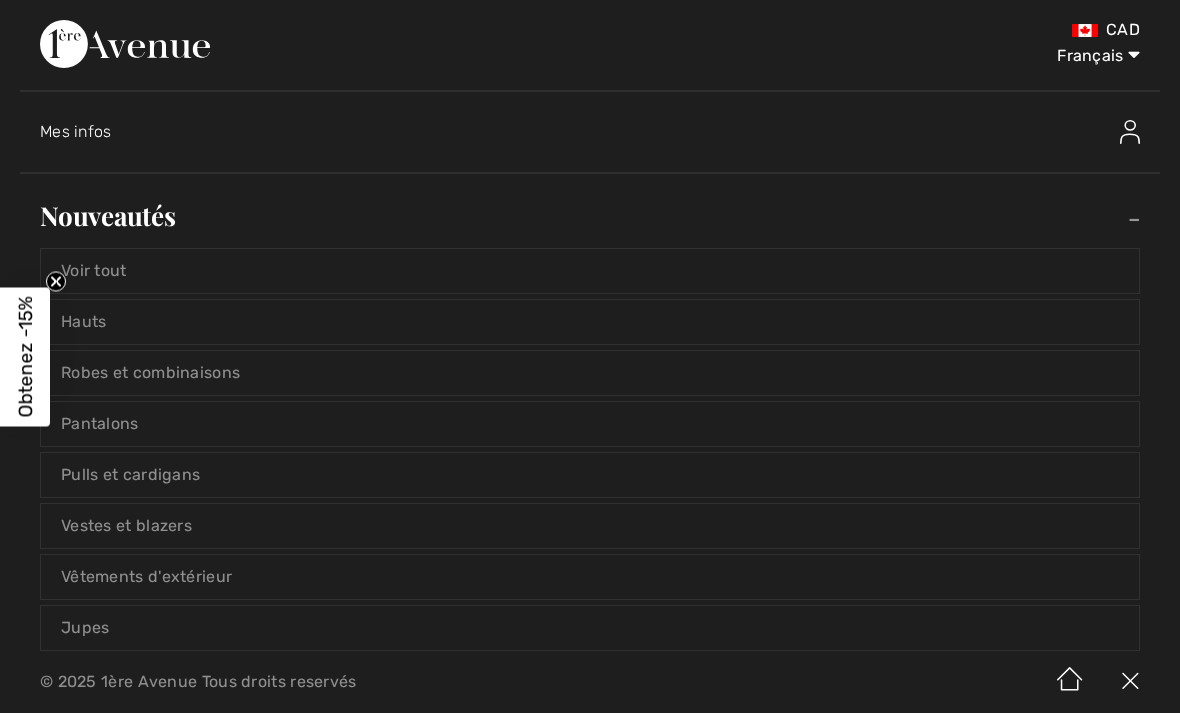 scroll, scrollTop: 0, scrollLeft: 0, axis: both 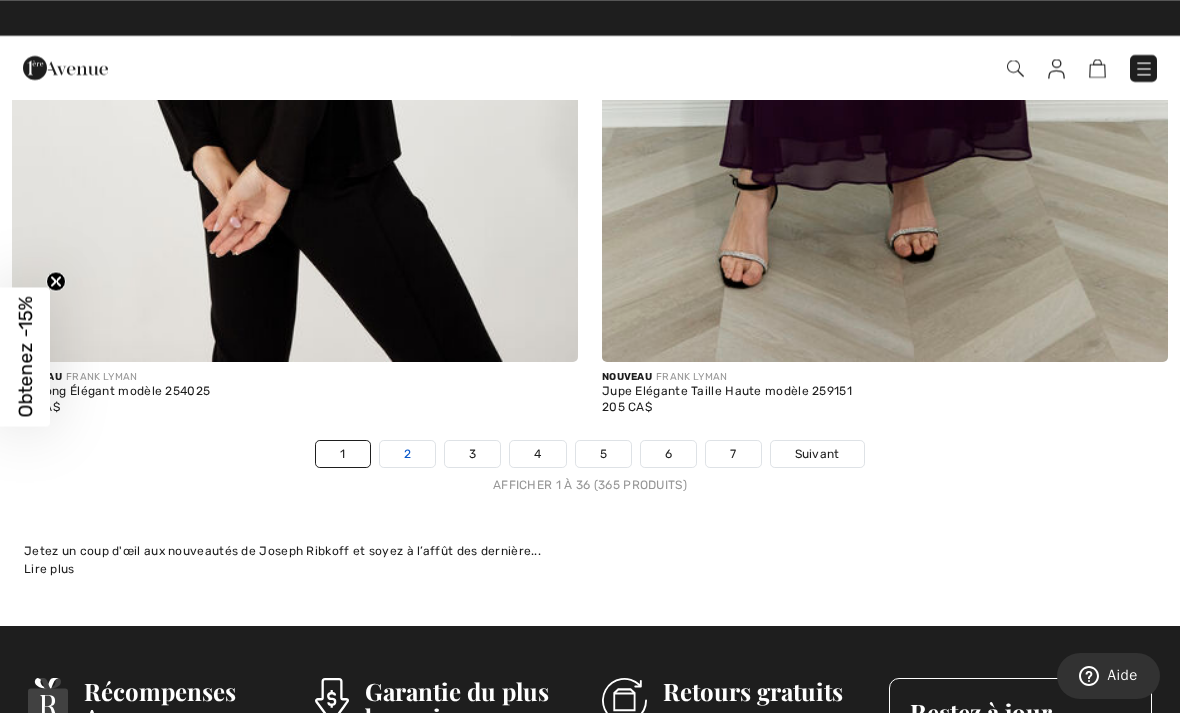 click on "2" at bounding box center (407, 454) 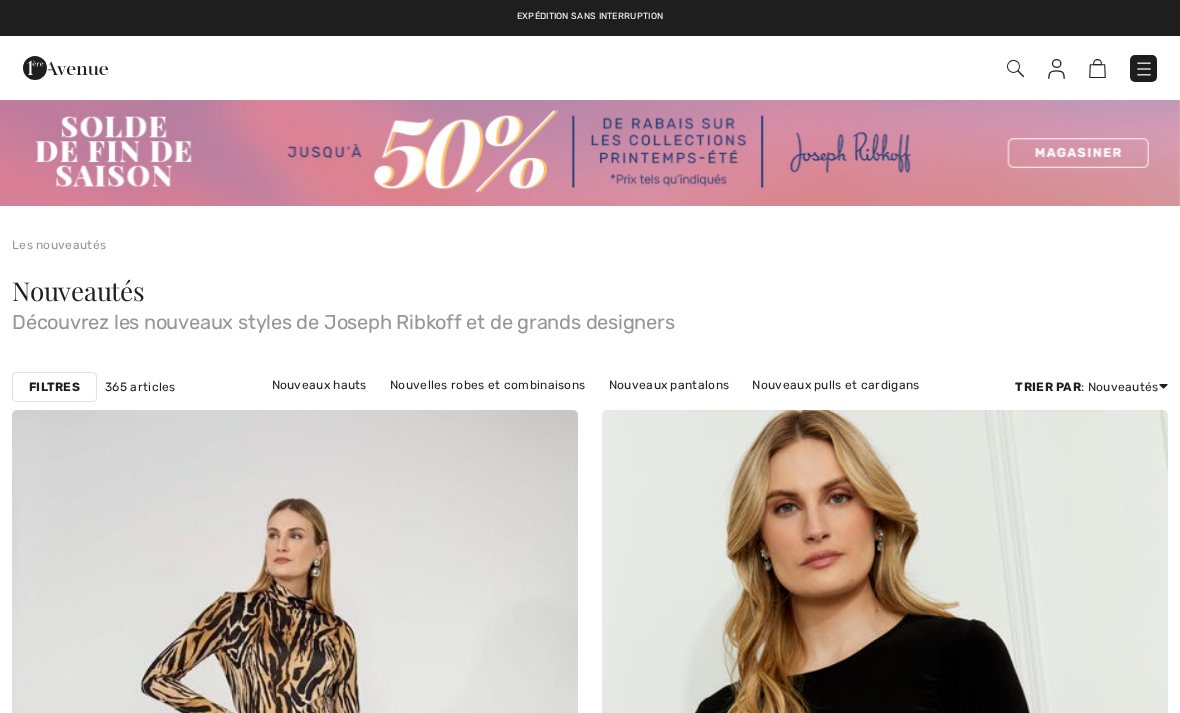 scroll, scrollTop: 0, scrollLeft: 0, axis: both 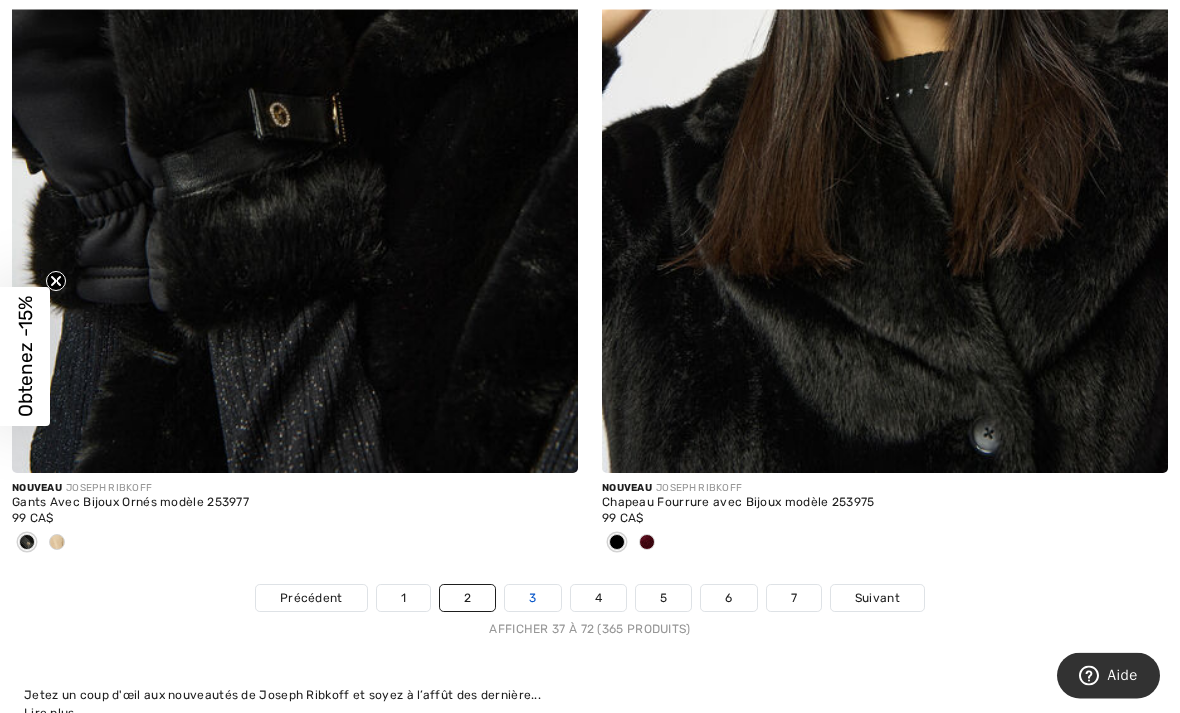 click on "3" at bounding box center (532, 599) 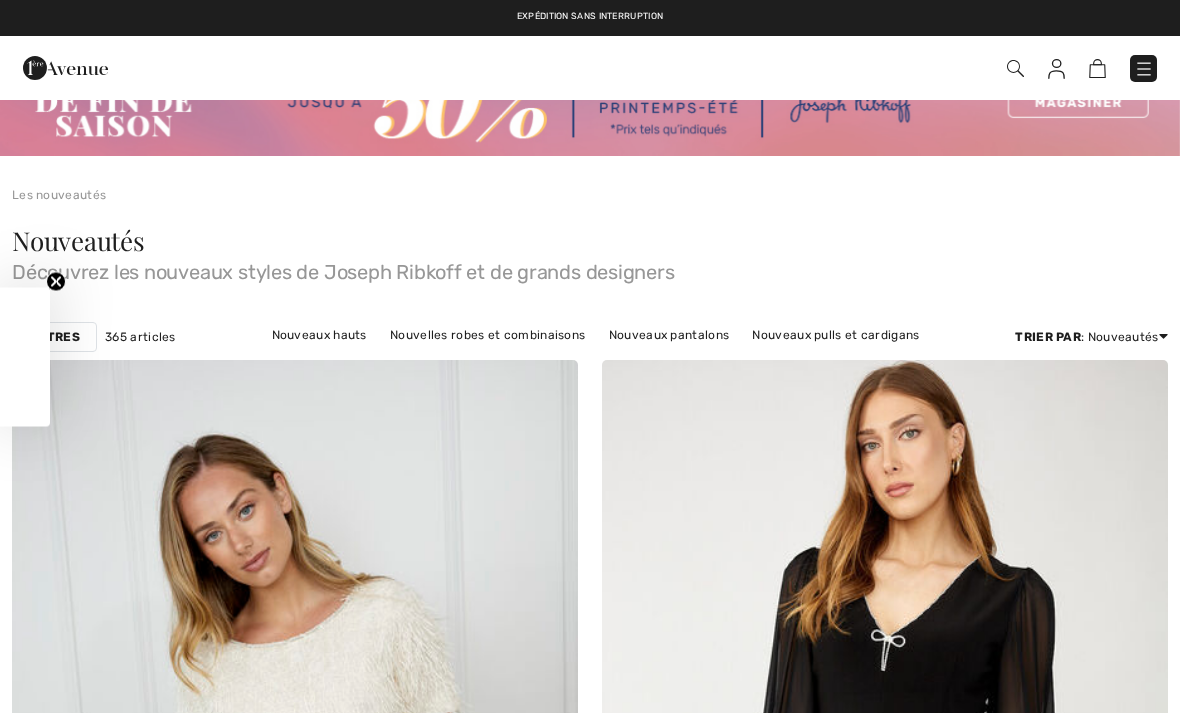 scroll, scrollTop: 0, scrollLeft: 0, axis: both 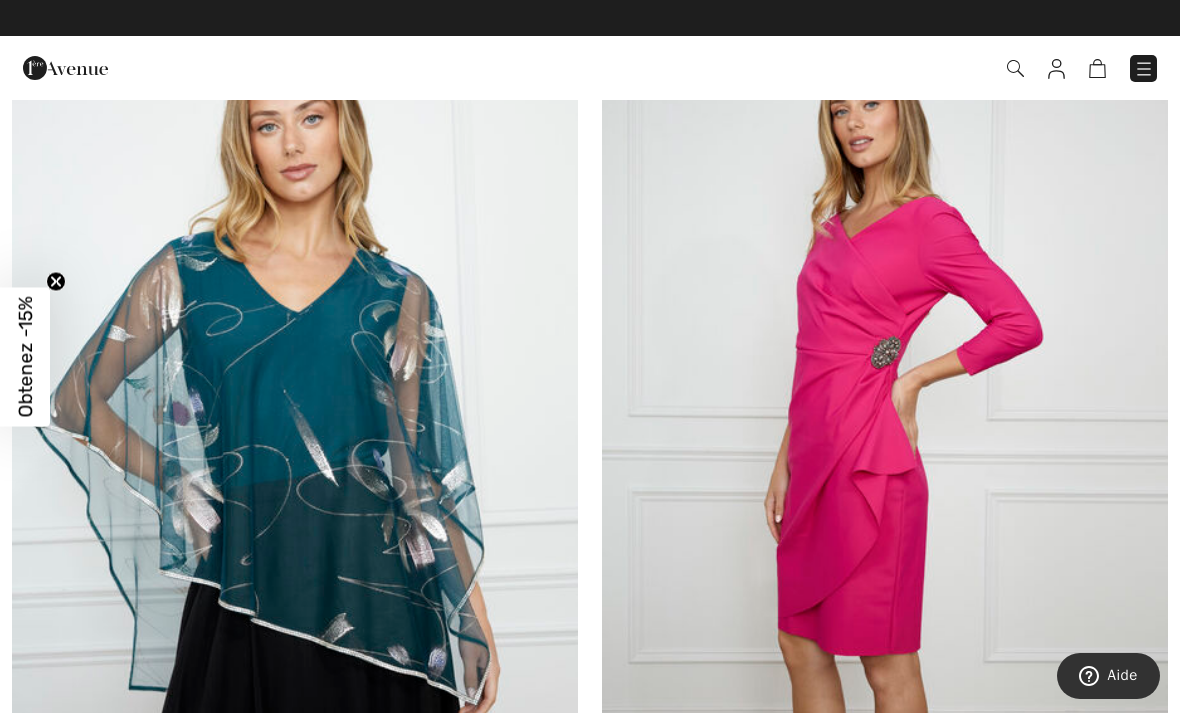 click at bounding box center (885, 417) 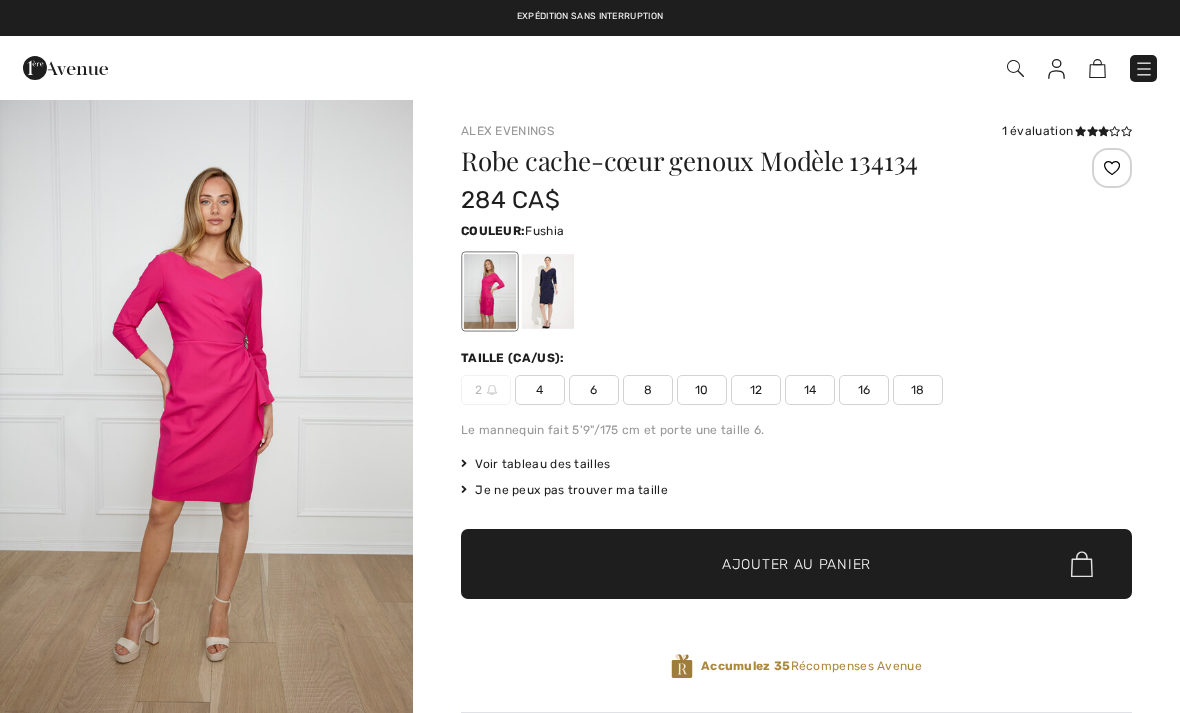 scroll, scrollTop: 0, scrollLeft: 0, axis: both 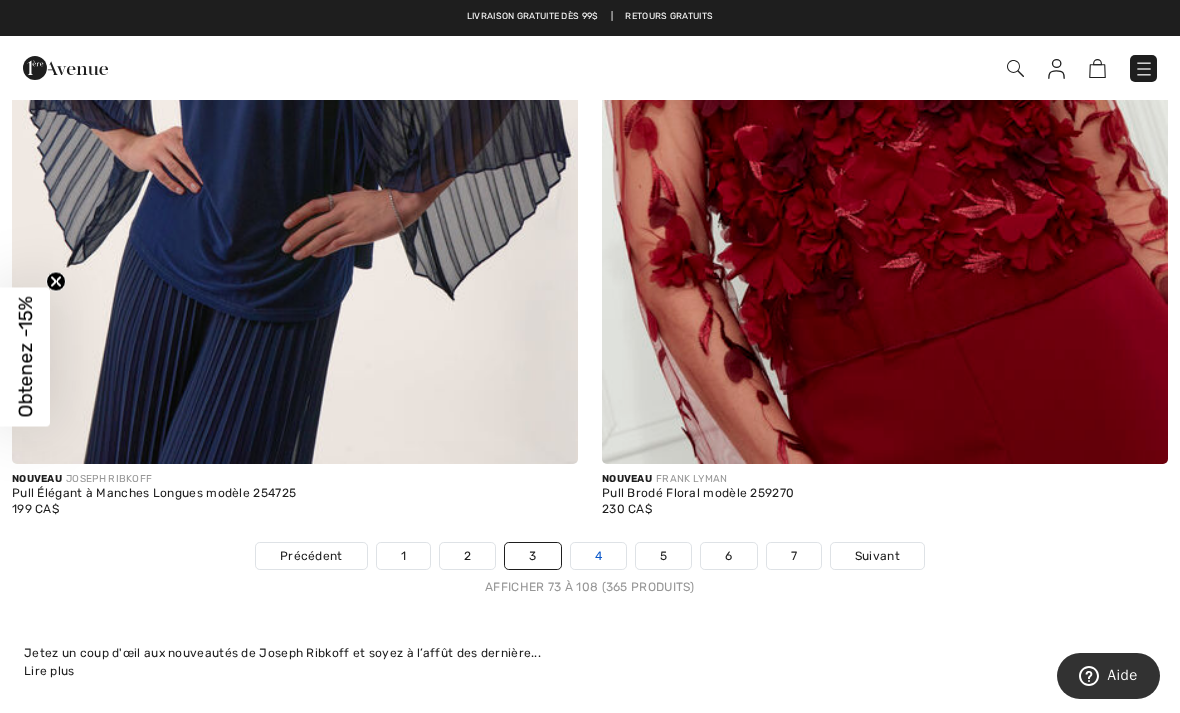 click on "4" at bounding box center [598, 556] 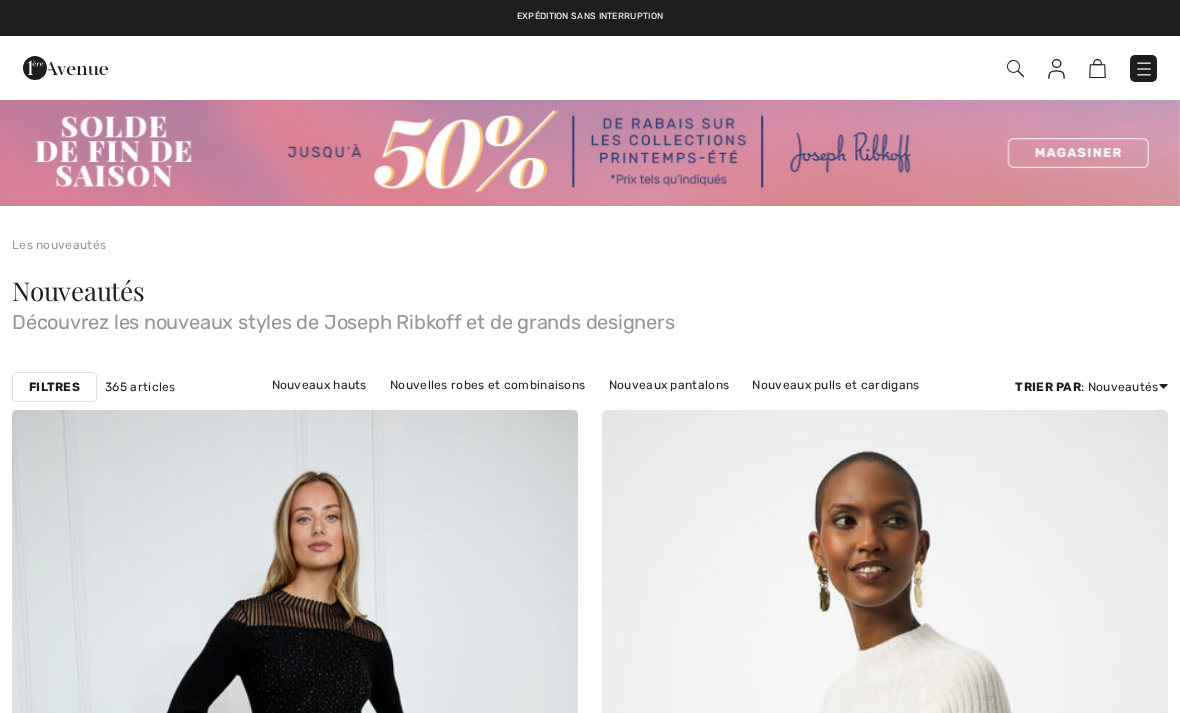 scroll, scrollTop: 0, scrollLeft: 0, axis: both 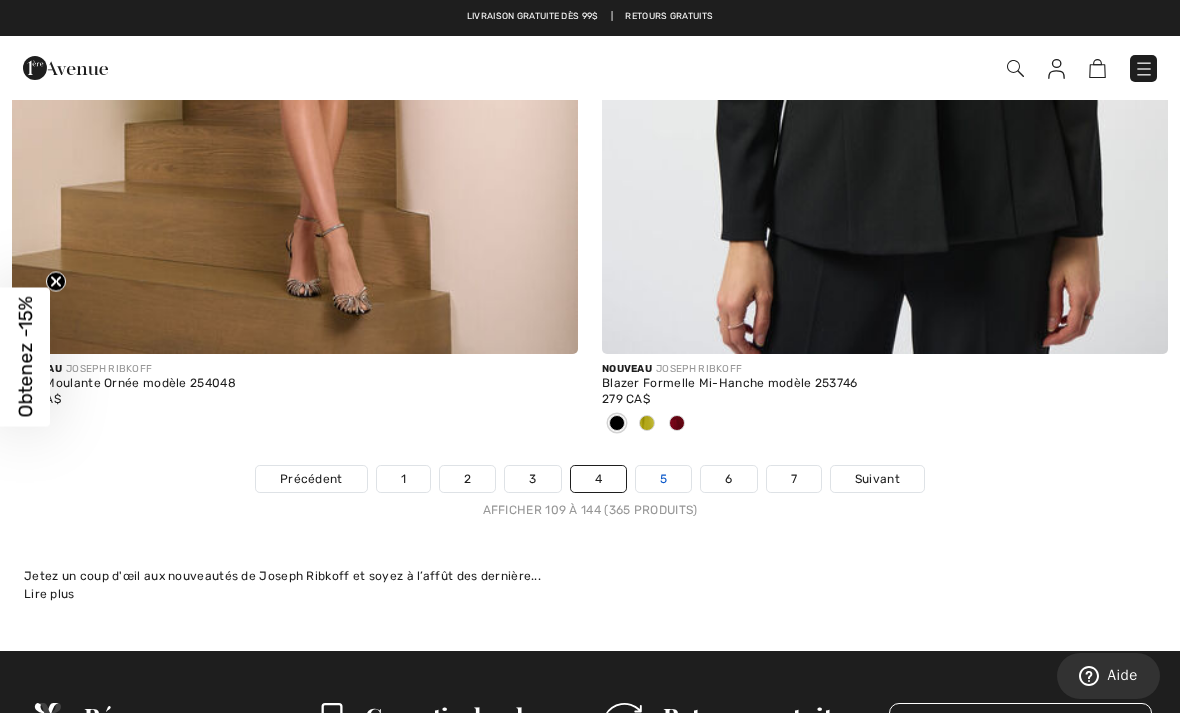 click on "5" at bounding box center (663, 479) 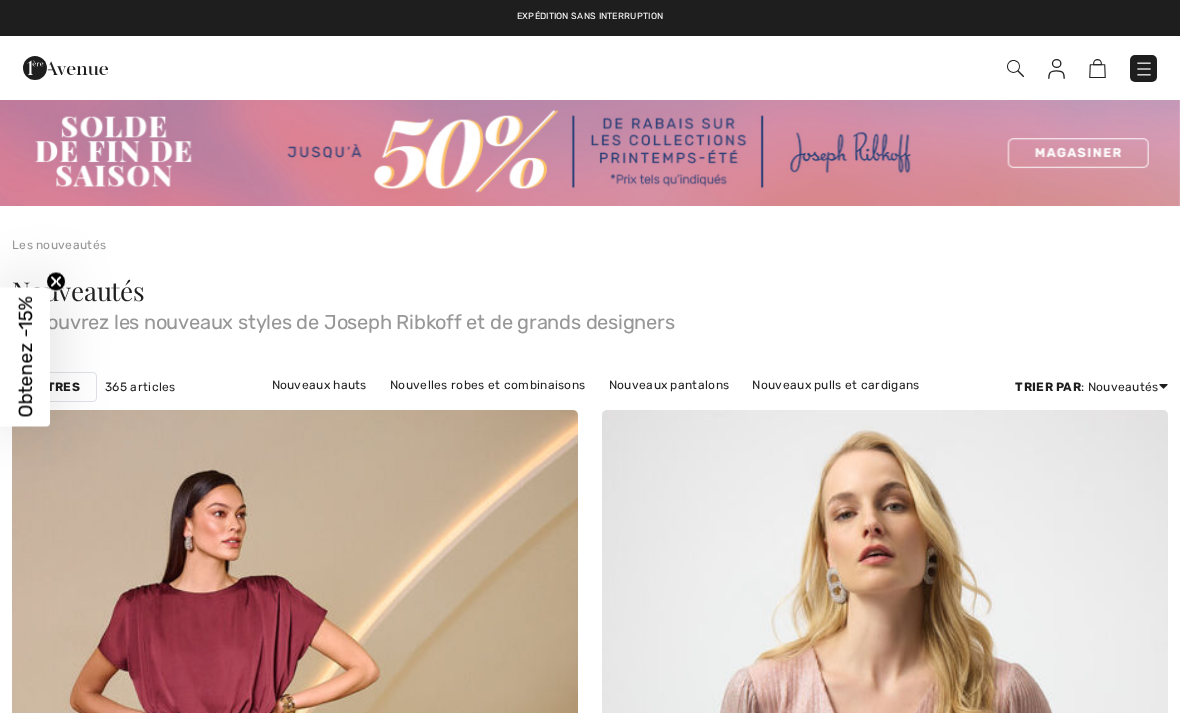 scroll, scrollTop: 0, scrollLeft: 0, axis: both 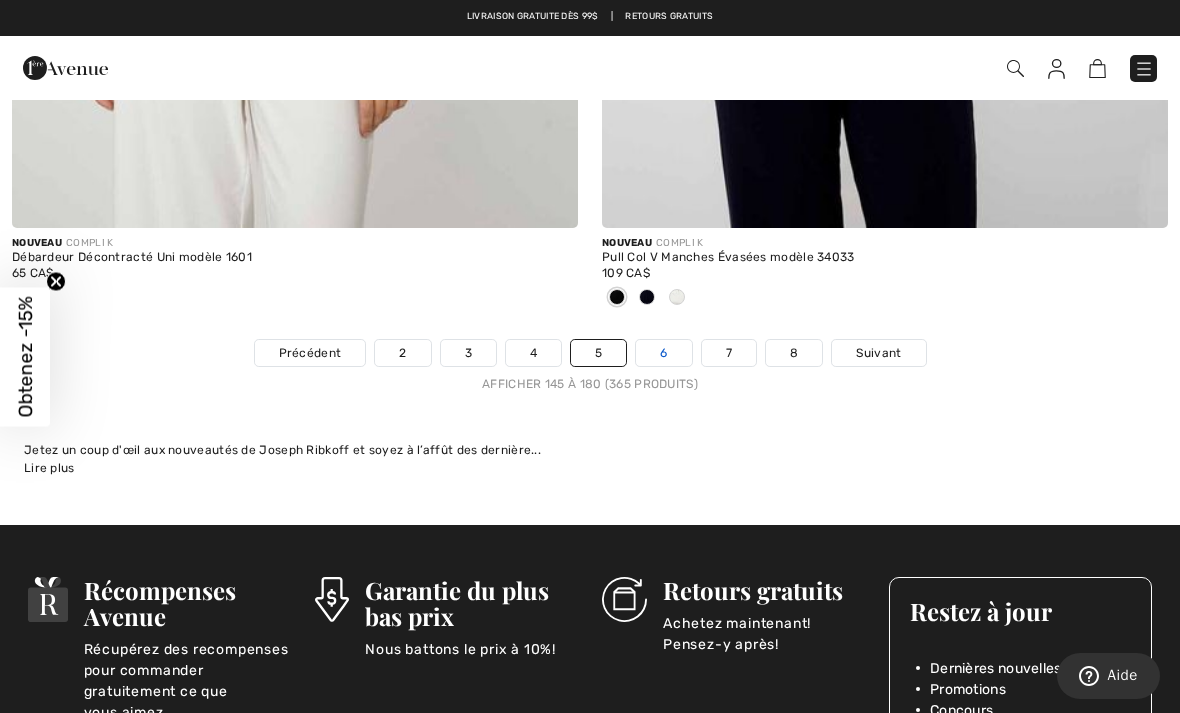 click on "6" at bounding box center [663, 353] 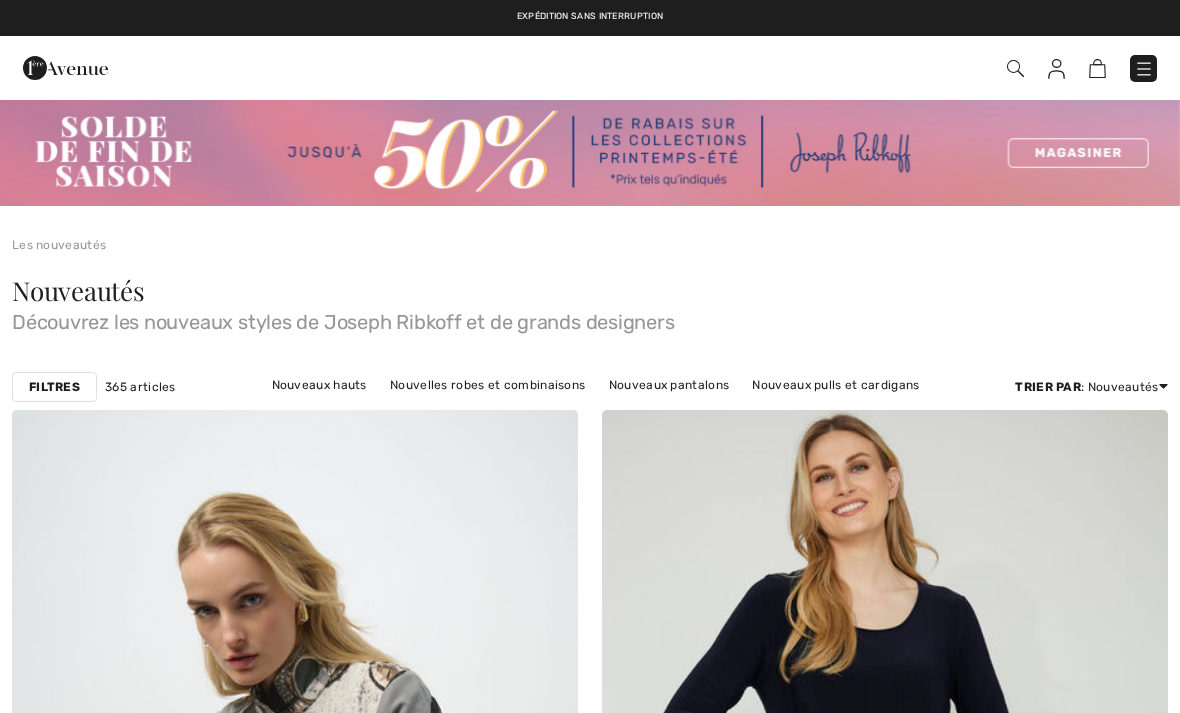 scroll, scrollTop: 0, scrollLeft: 0, axis: both 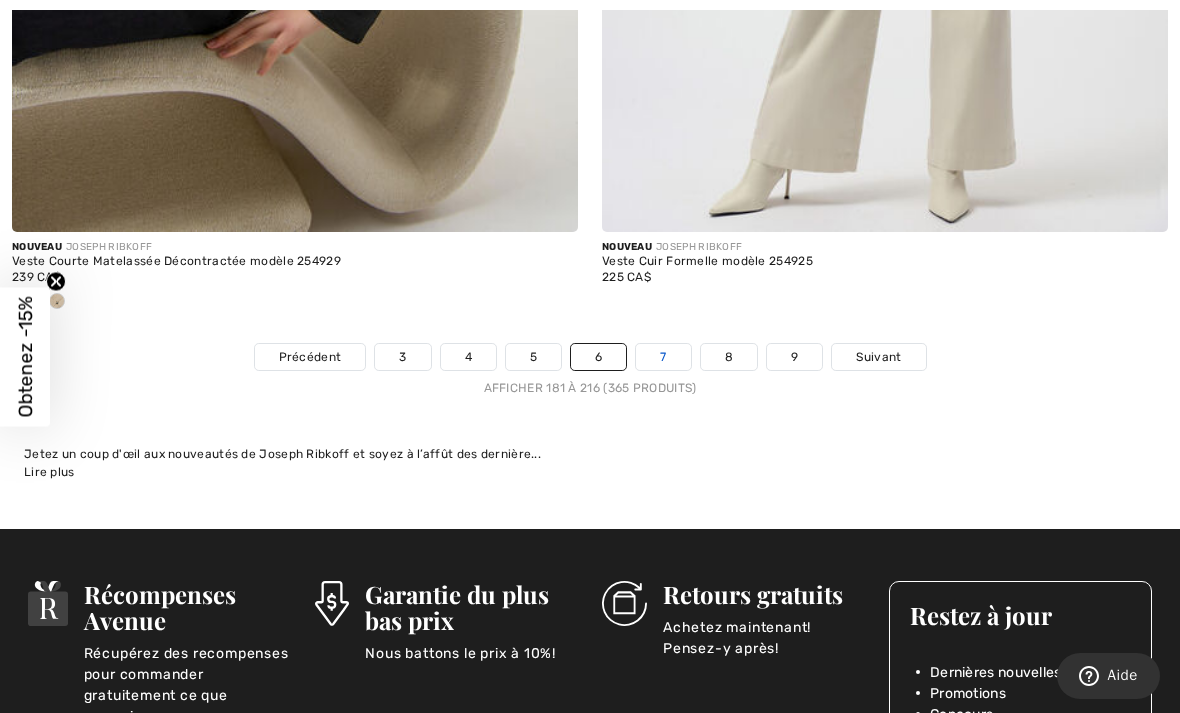 click on "7" at bounding box center (663, 357) 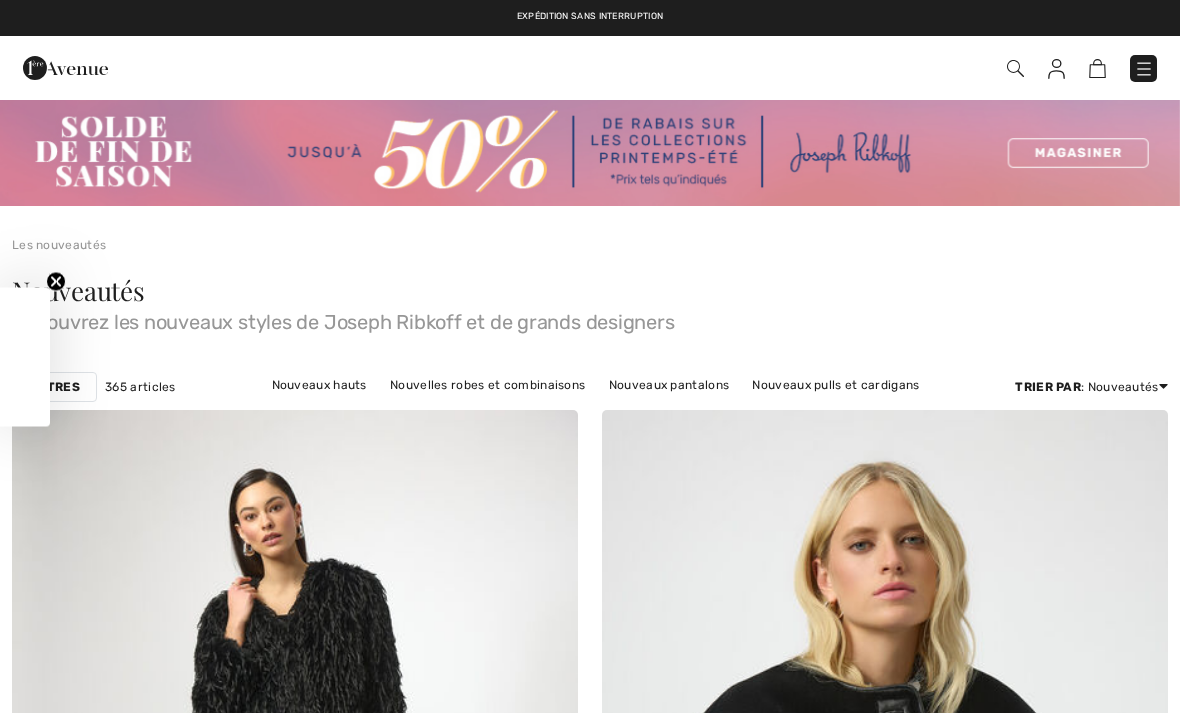 scroll, scrollTop: 0, scrollLeft: 0, axis: both 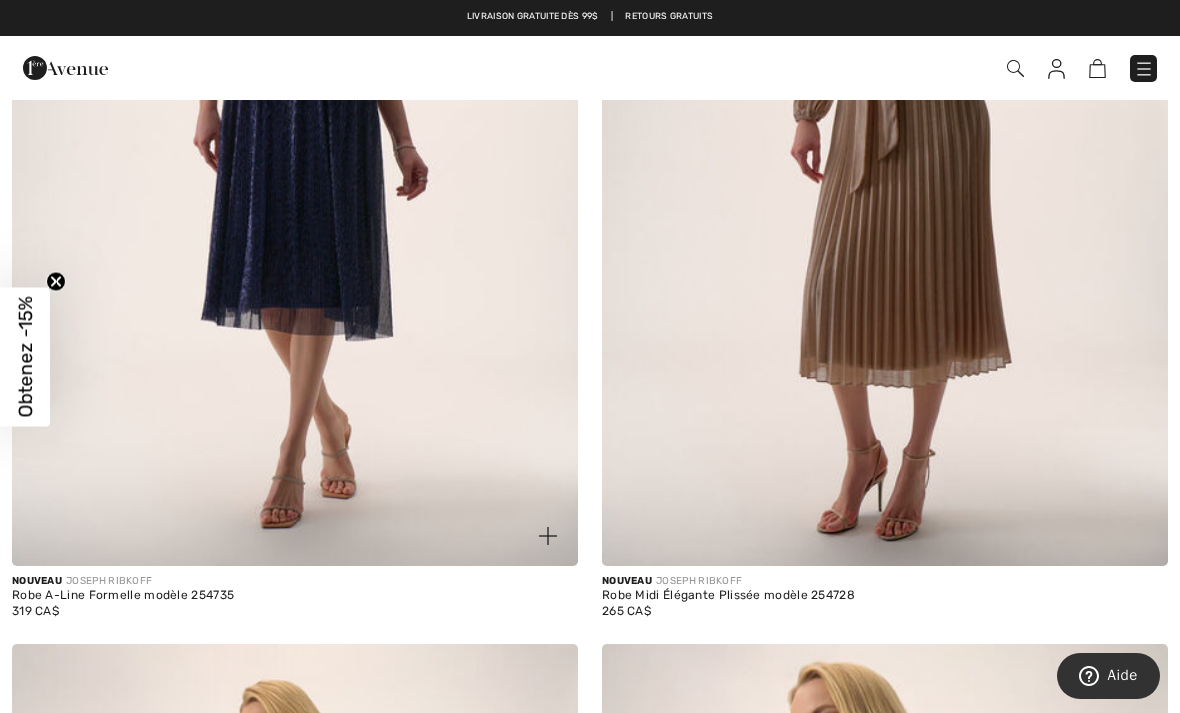 click at bounding box center [295, 141] 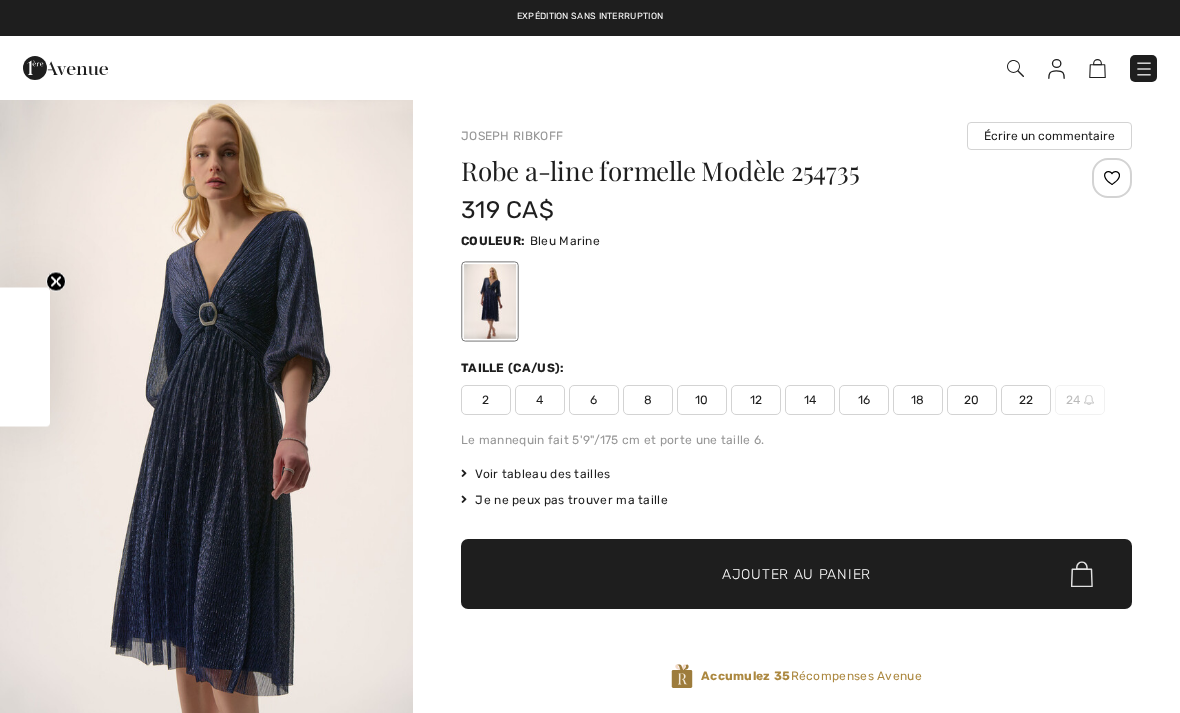 scroll, scrollTop: 0, scrollLeft: 0, axis: both 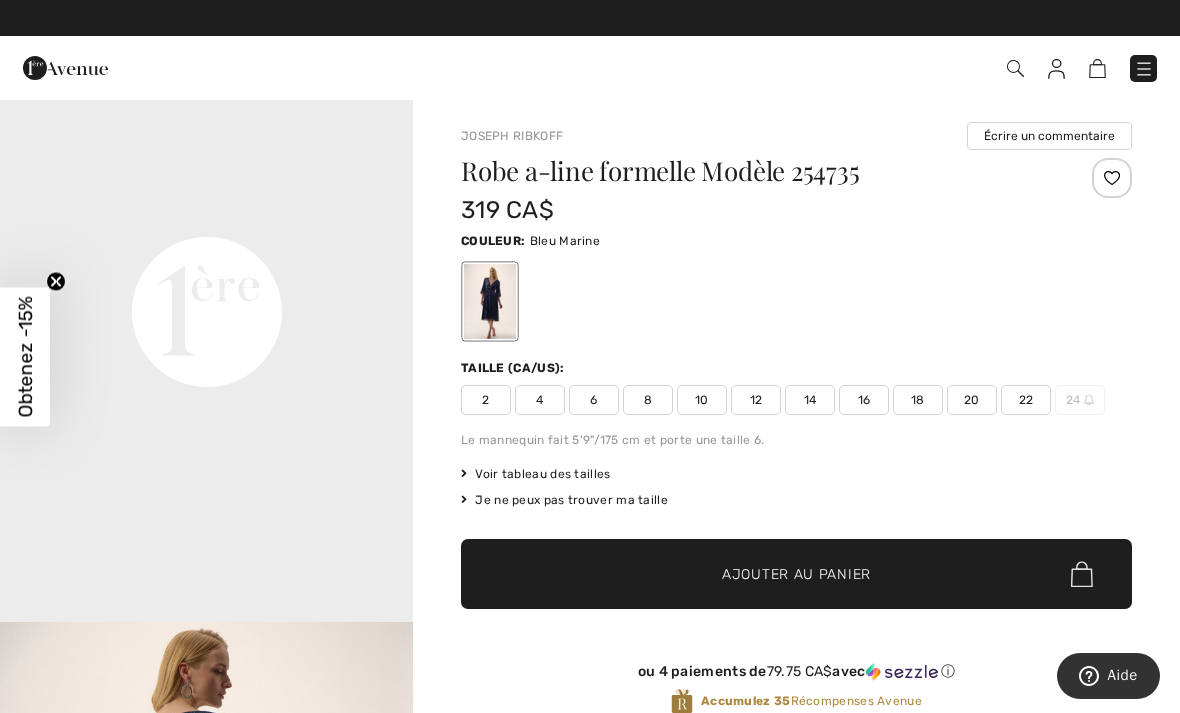 click at bounding box center [1112, 178] 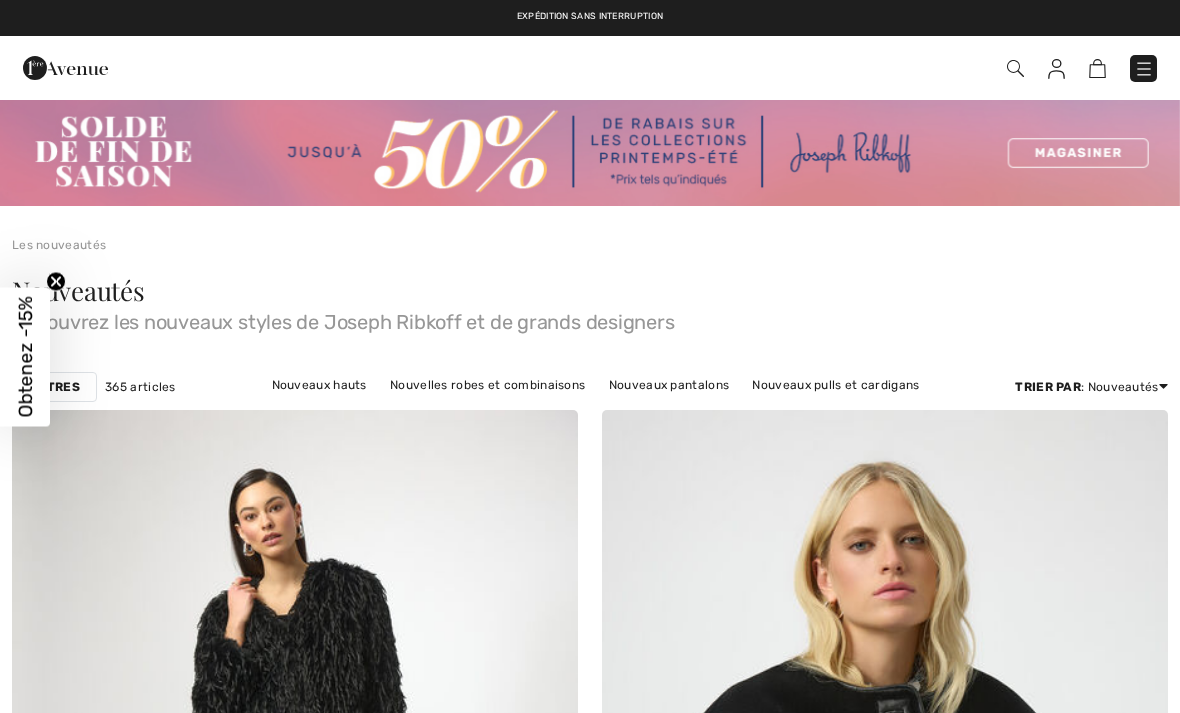 checkbox on "true" 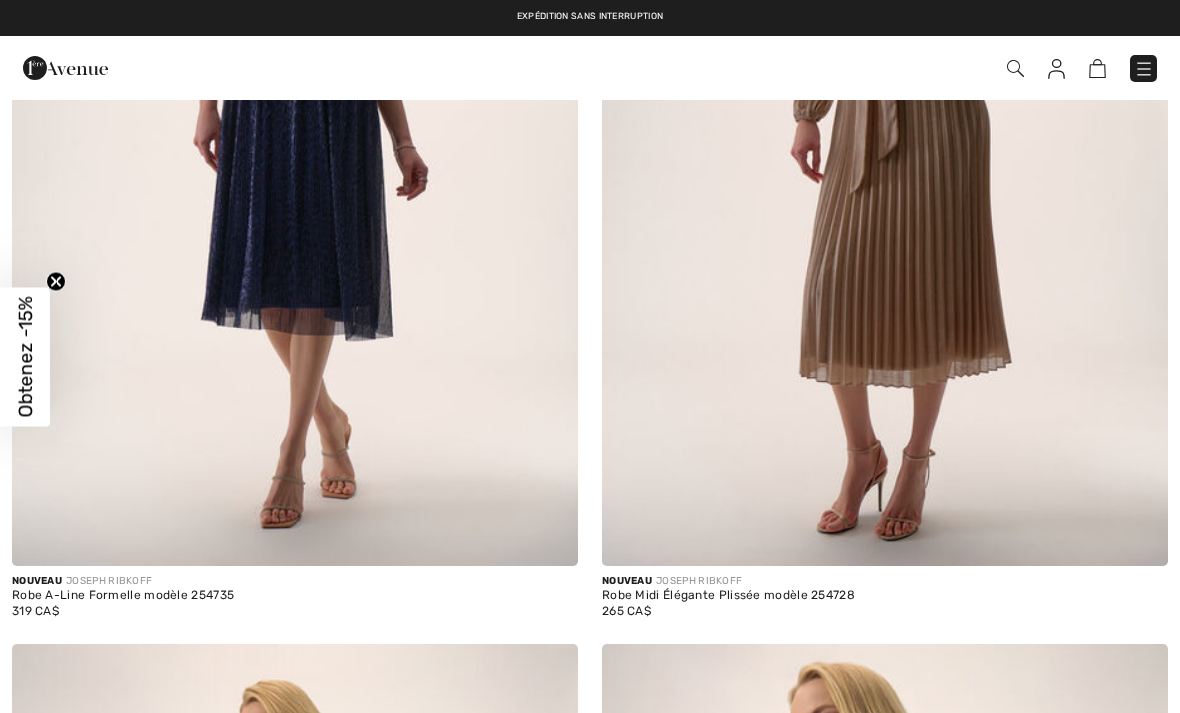 scroll, scrollTop: 0, scrollLeft: 0, axis: both 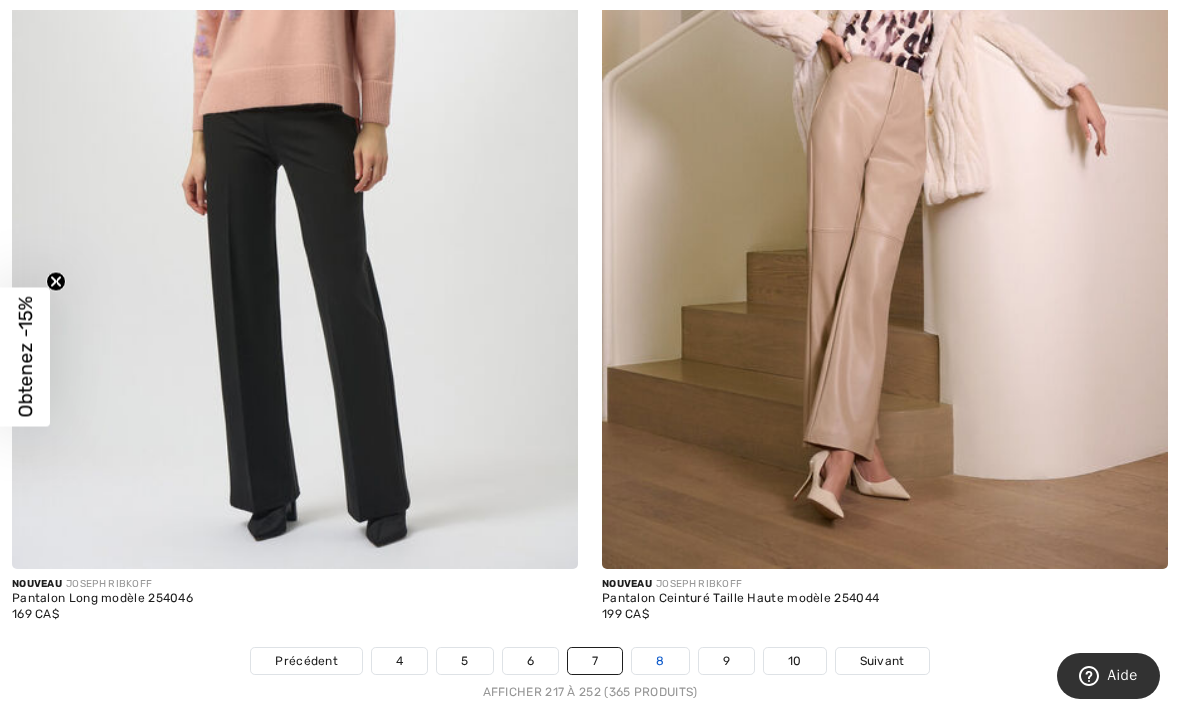 click on "8" at bounding box center [660, 661] 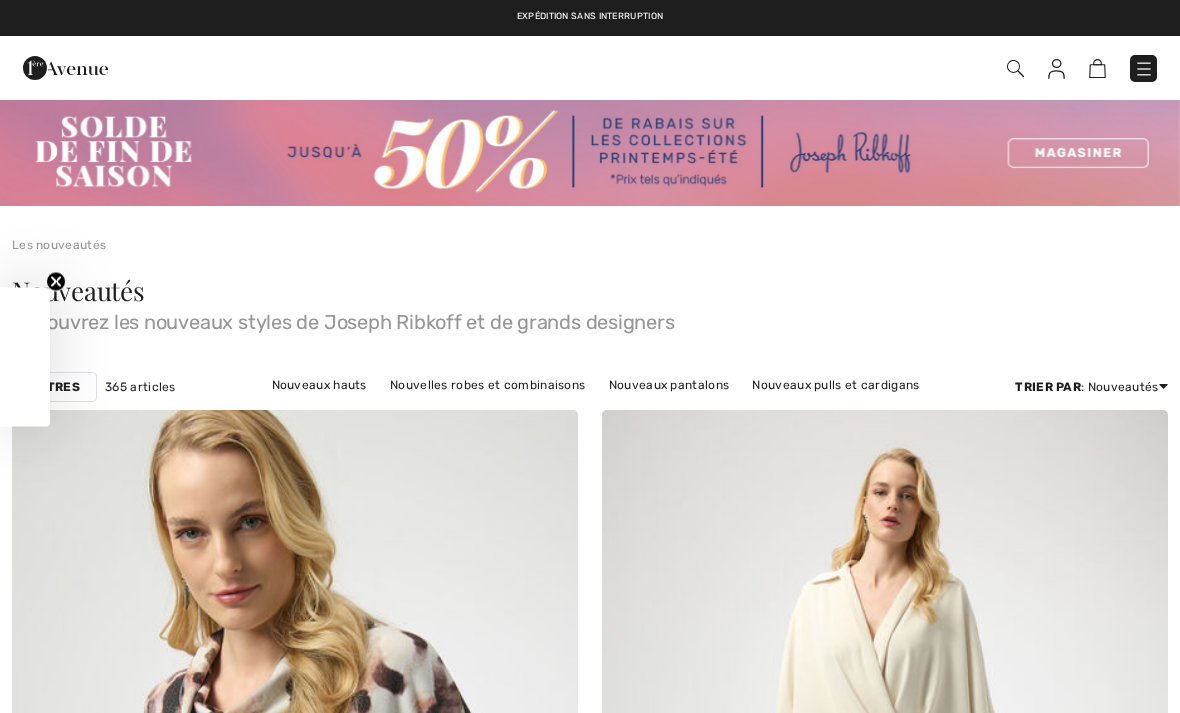 scroll, scrollTop: 0, scrollLeft: 0, axis: both 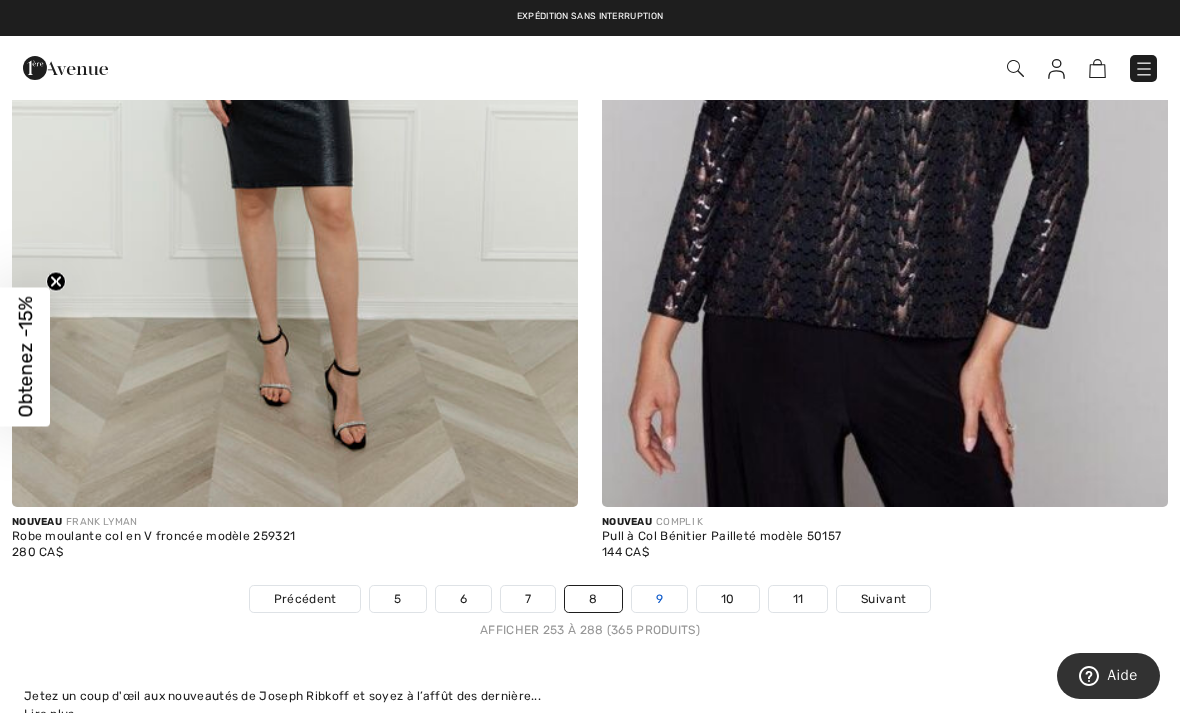 click on "9" at bounding box center [659, 599] 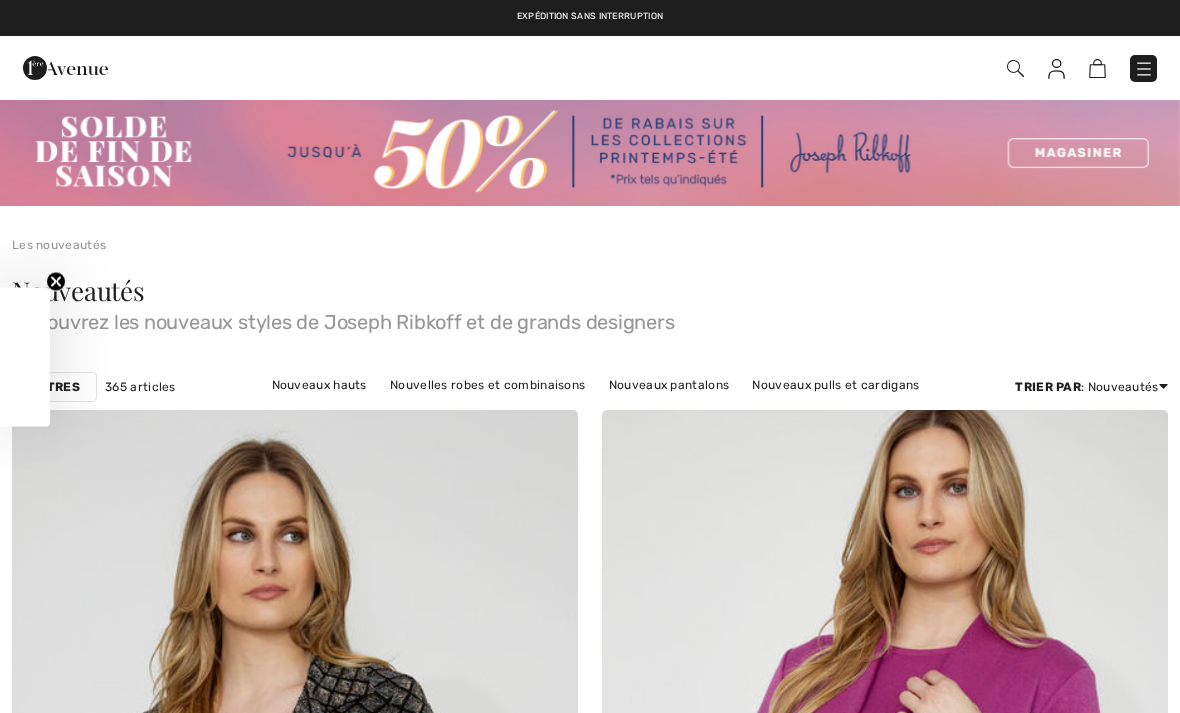 scroll, scrollTop: 0, scrollLeft: 0, axis: both 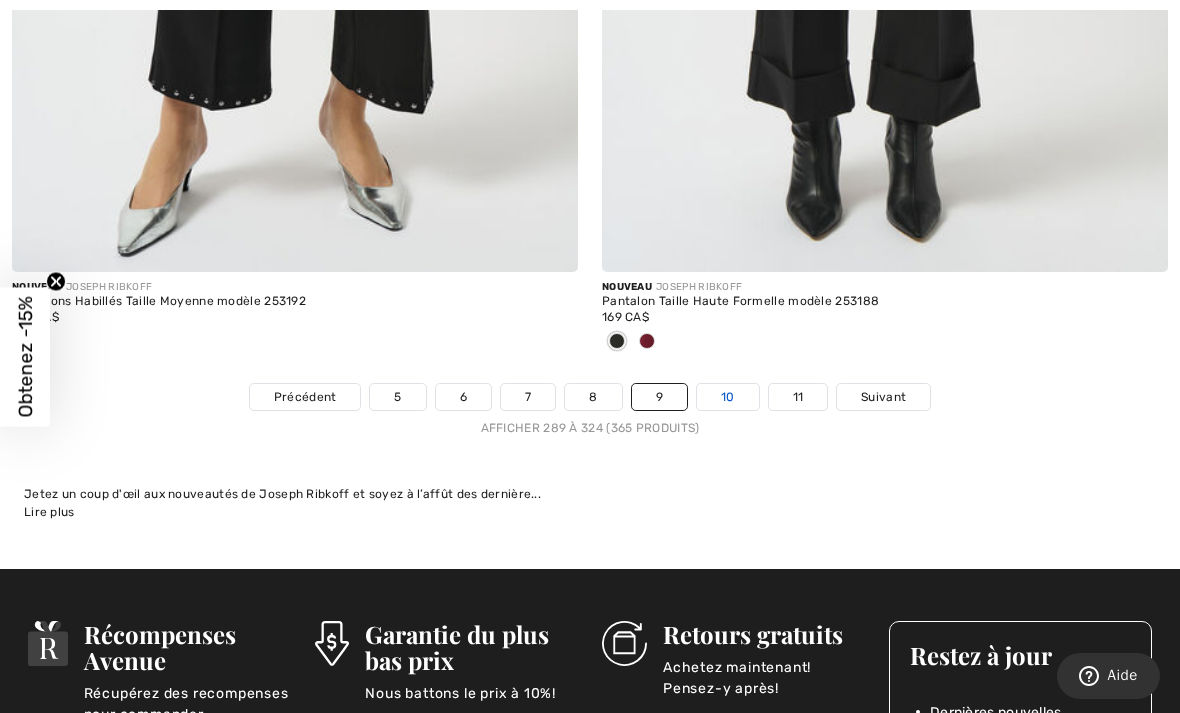 click on "10" at bounding box center (728, 397) 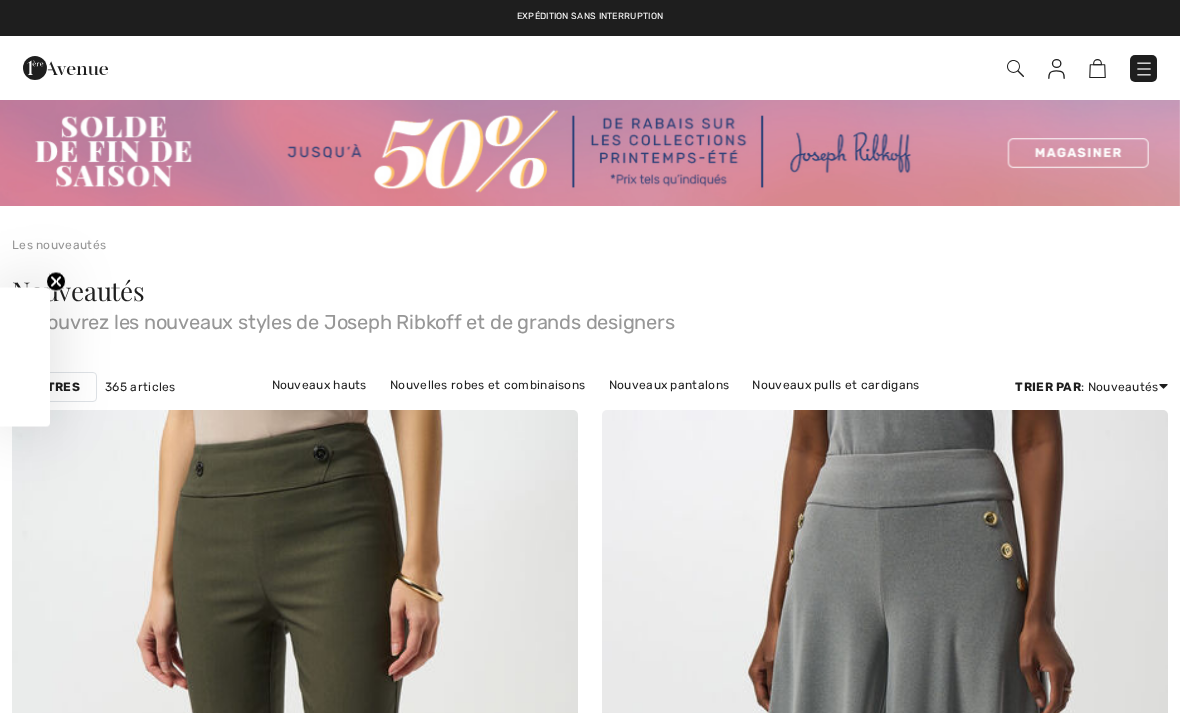 scroll, scrollTop: 0, scrollLeft: 0, axis: both 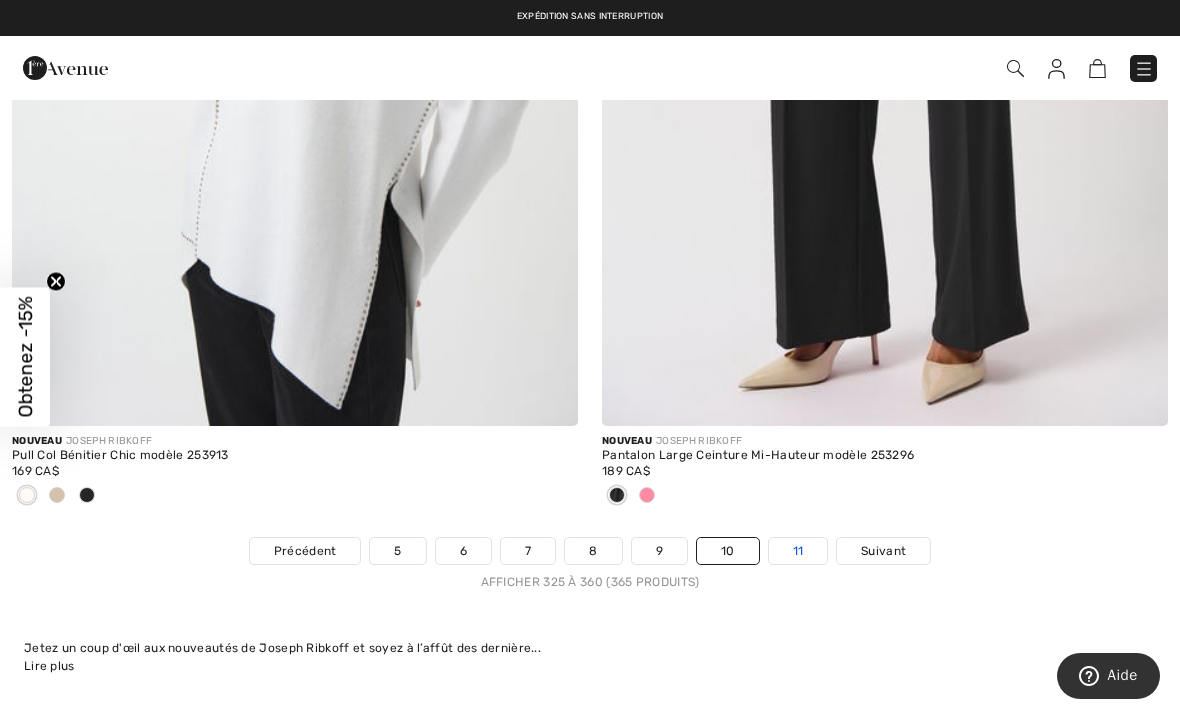 click on "11" at bounding box center [798, 551] 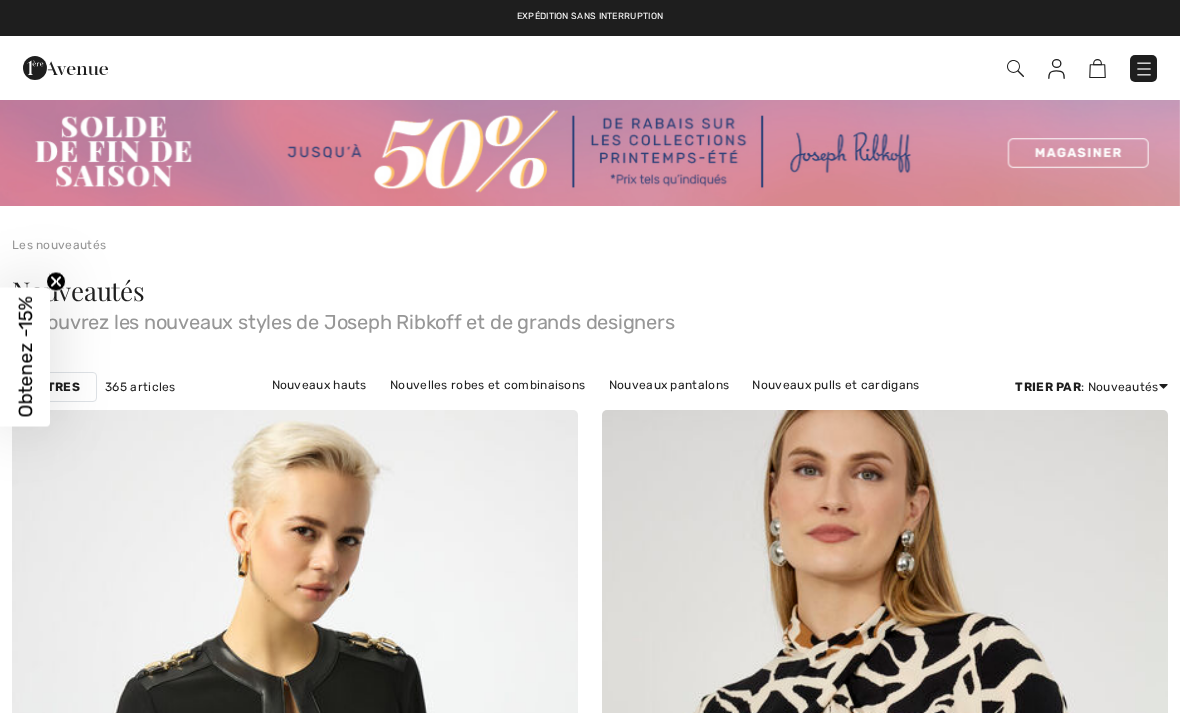 scroll, scrollTop: 0, scrollLeft: 0, axis: both 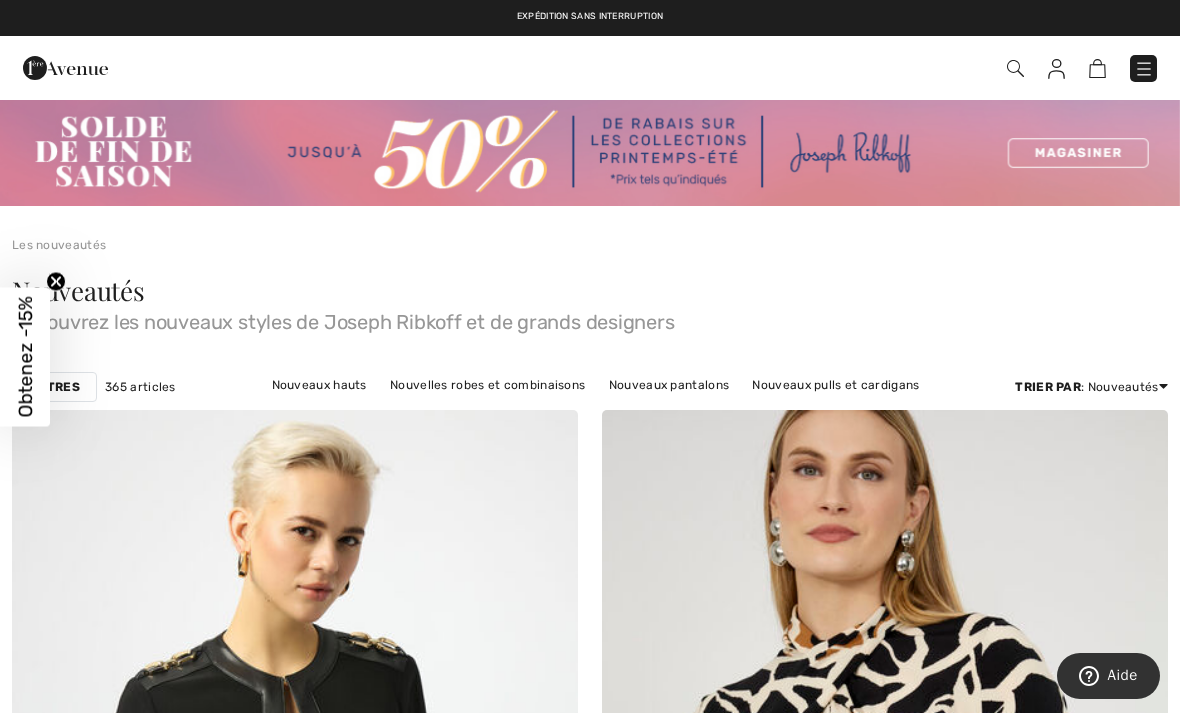 click at bounding box center (1144, 69) 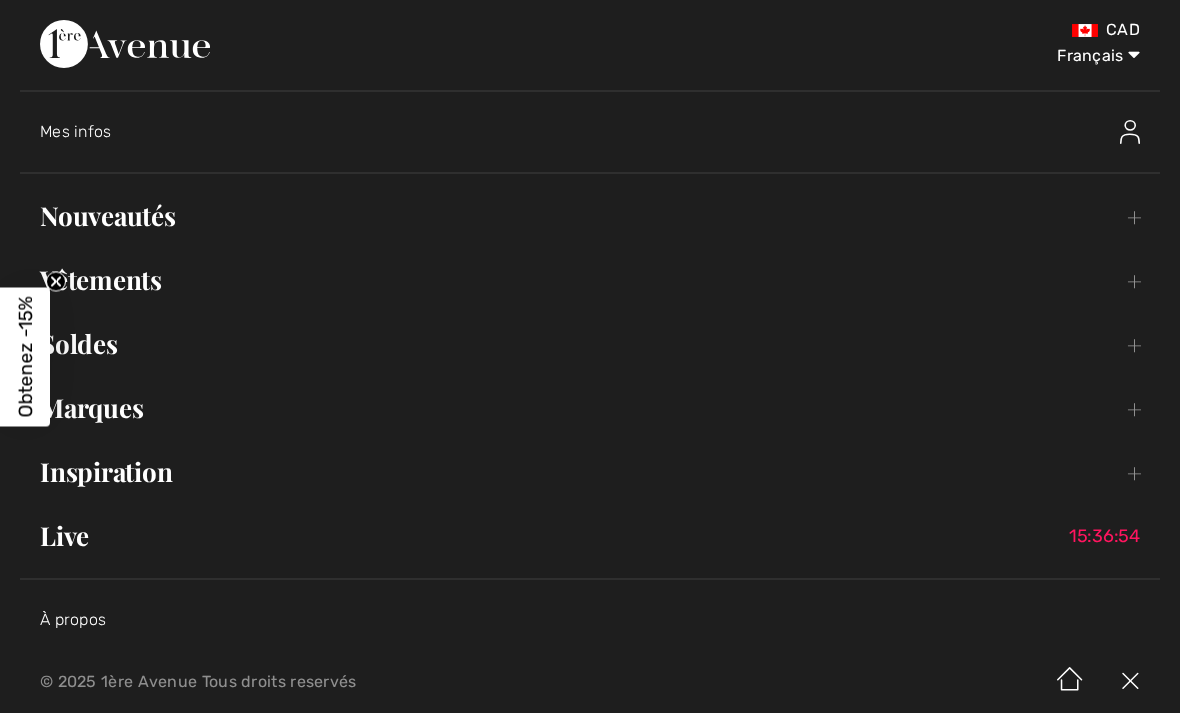 click on "Vêtements Toggle submenu" at bounding box center (590, 280) 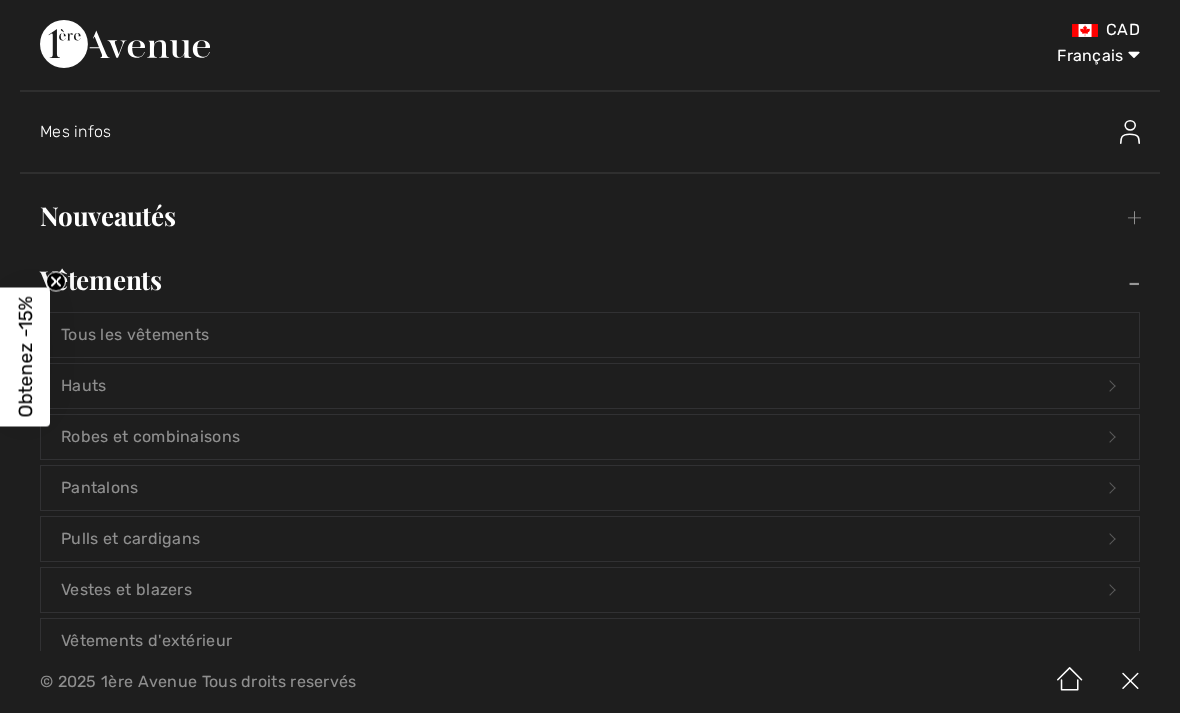 click on "Tous les vêtements" at bounding box center (590, 335) 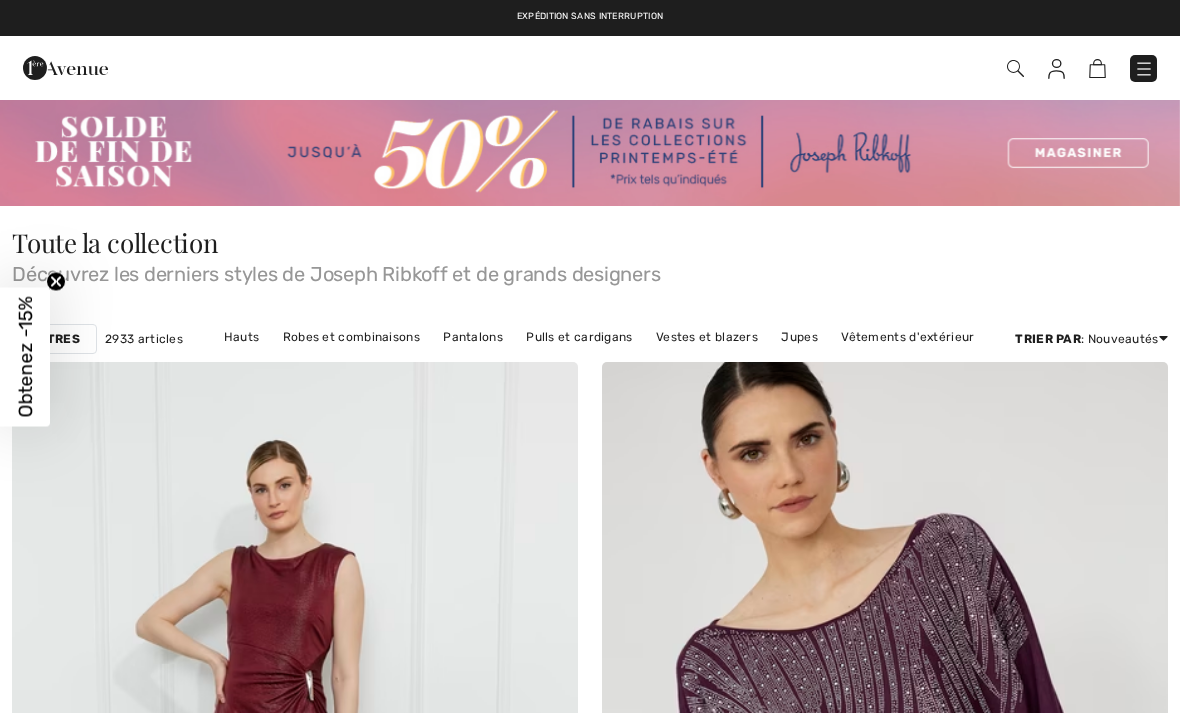 scroll, scrollTop: 0, scrollLeft: 0, axis: both 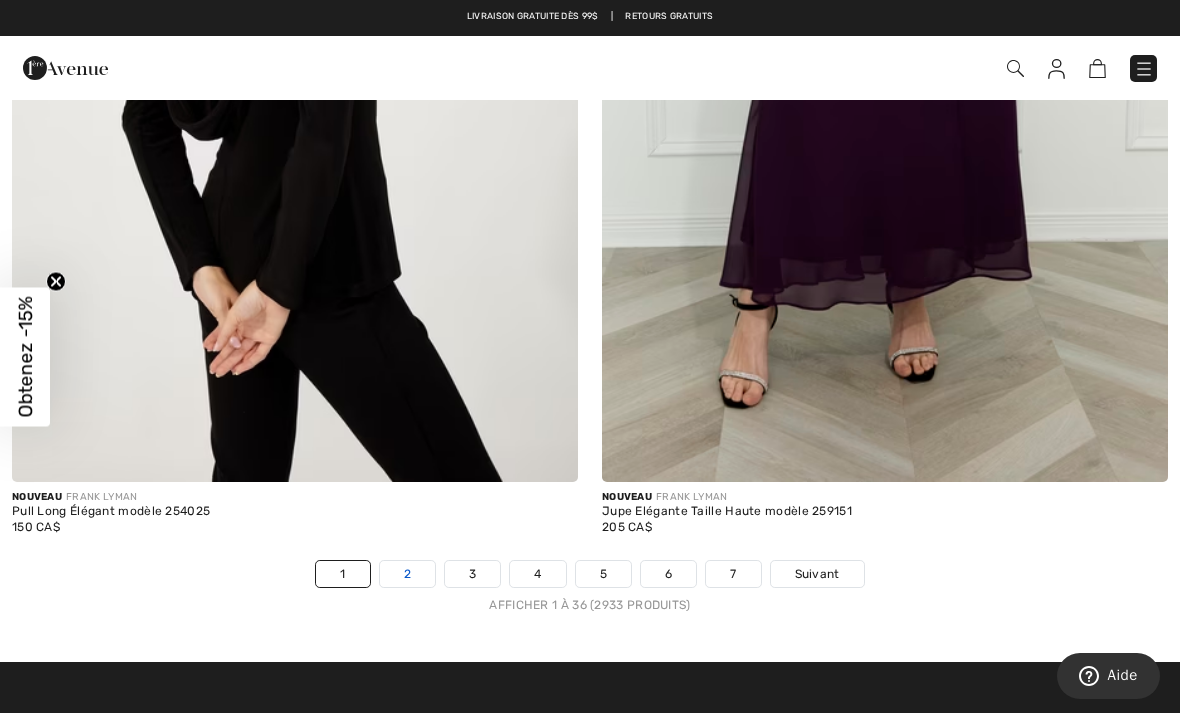 click on "2" at bounding box center [407, 574] 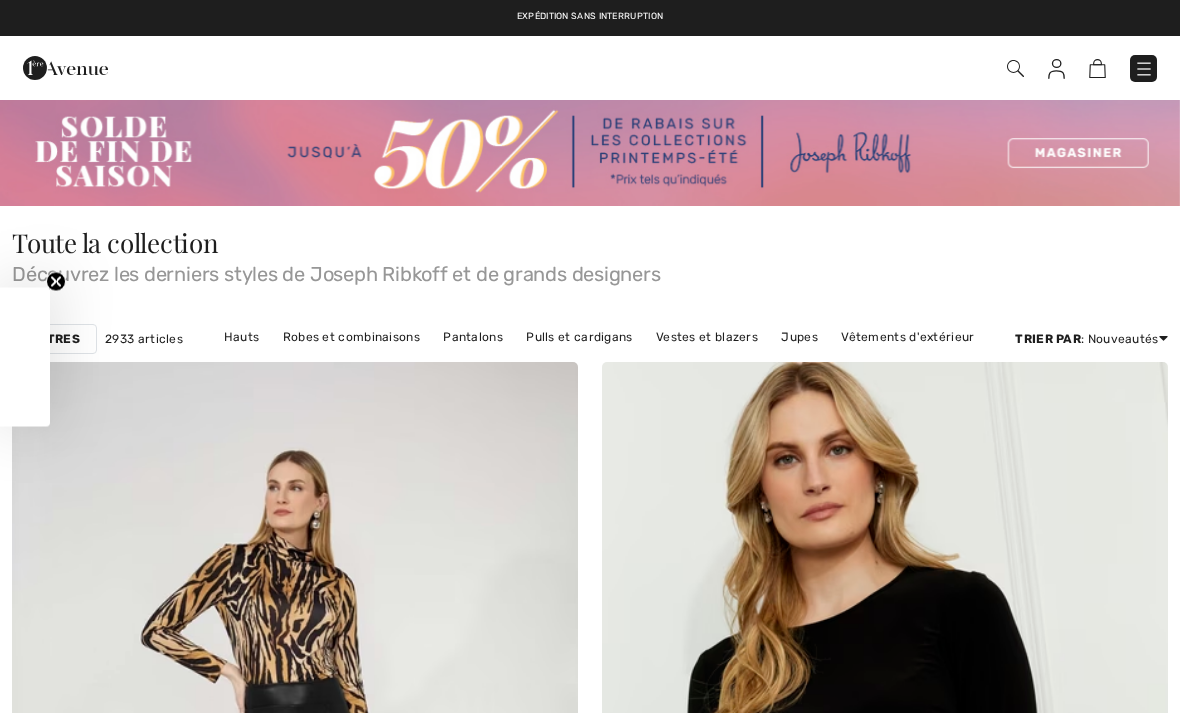 scroll, scrollTop: 0, scrollLeft: 0, axis: both 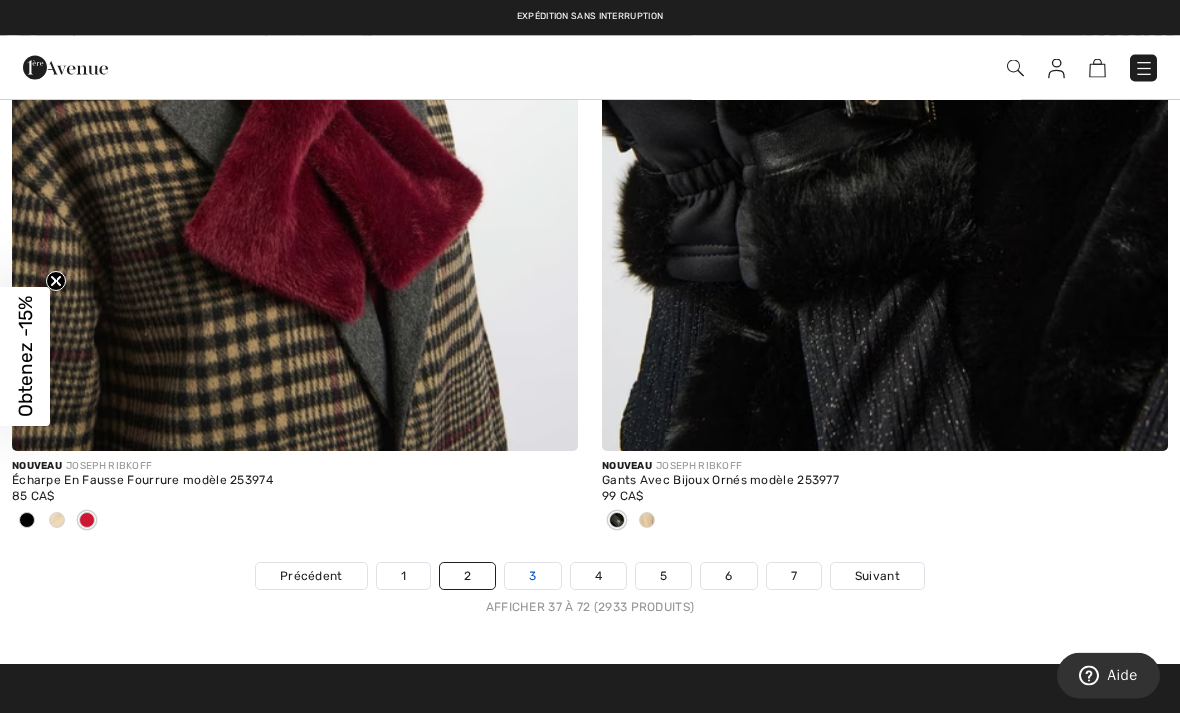 click on "3" at bounding box center [532, 577] 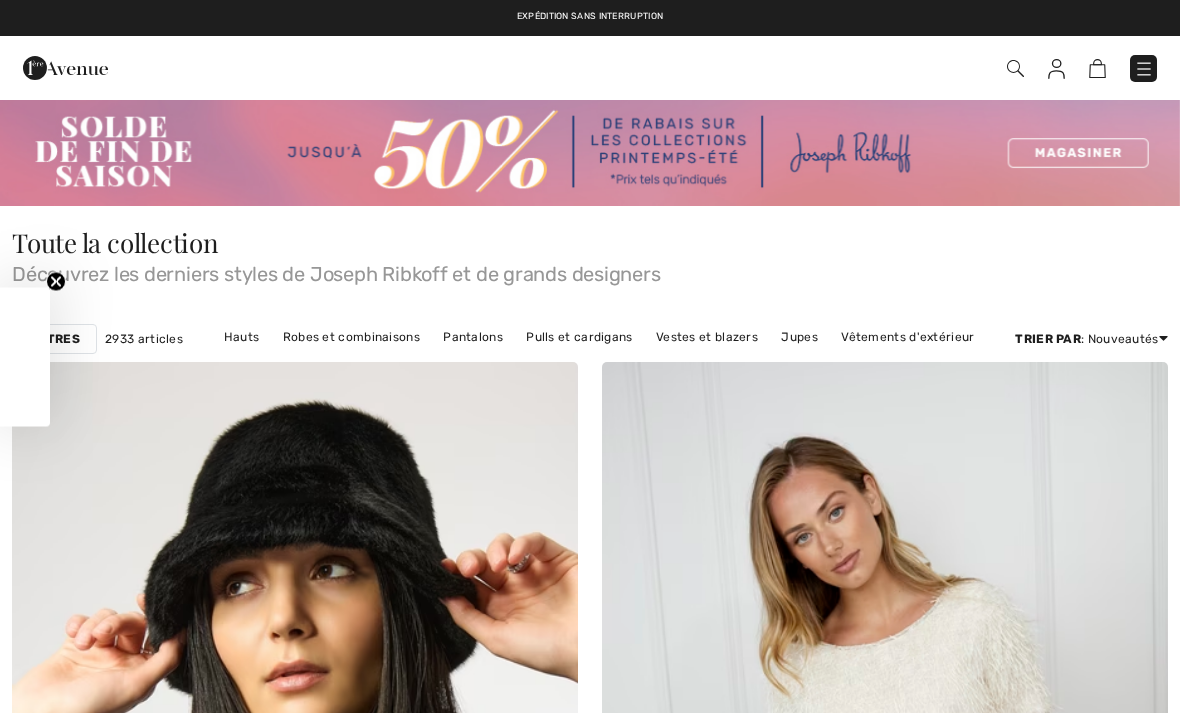 scroll, scrollTop: 0, scrollLeft: 0, axis: both 